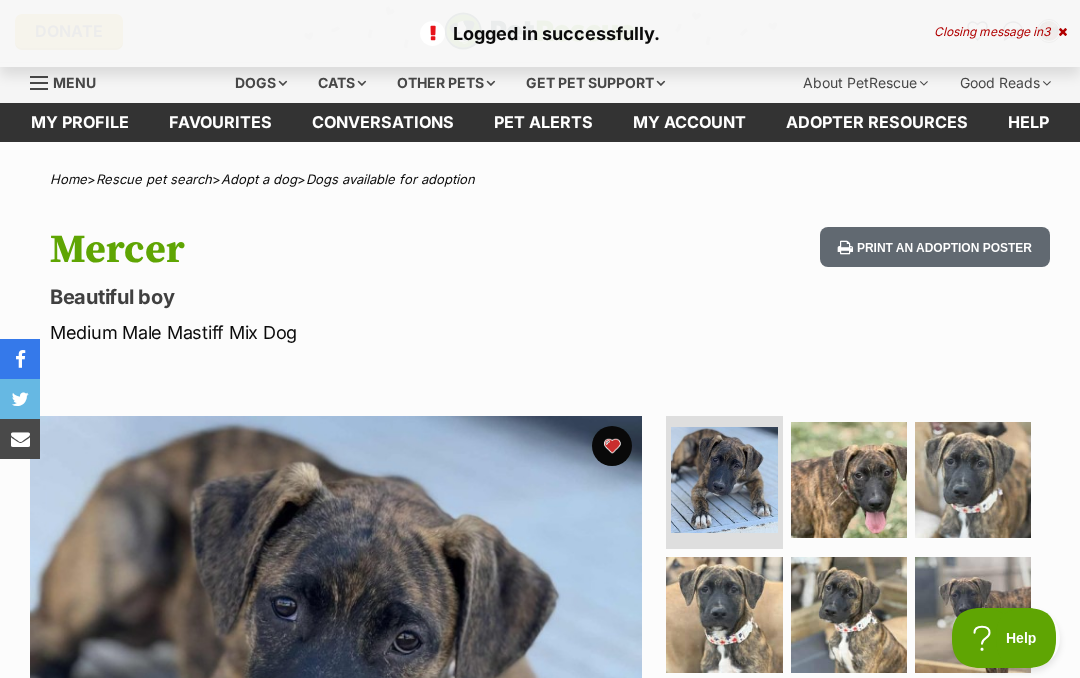 scroll, scrollTop: 0, scrollLeft: 0, axis: both 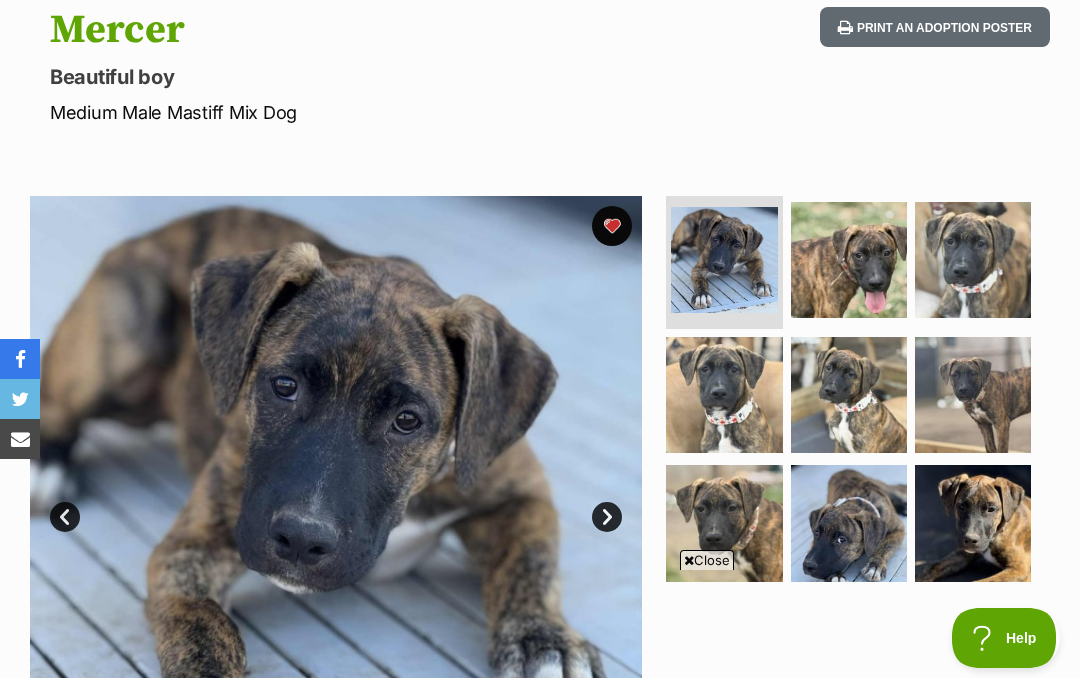click on "Medium Male Mastiff Mix Dog" at bounding box center [356, 112] 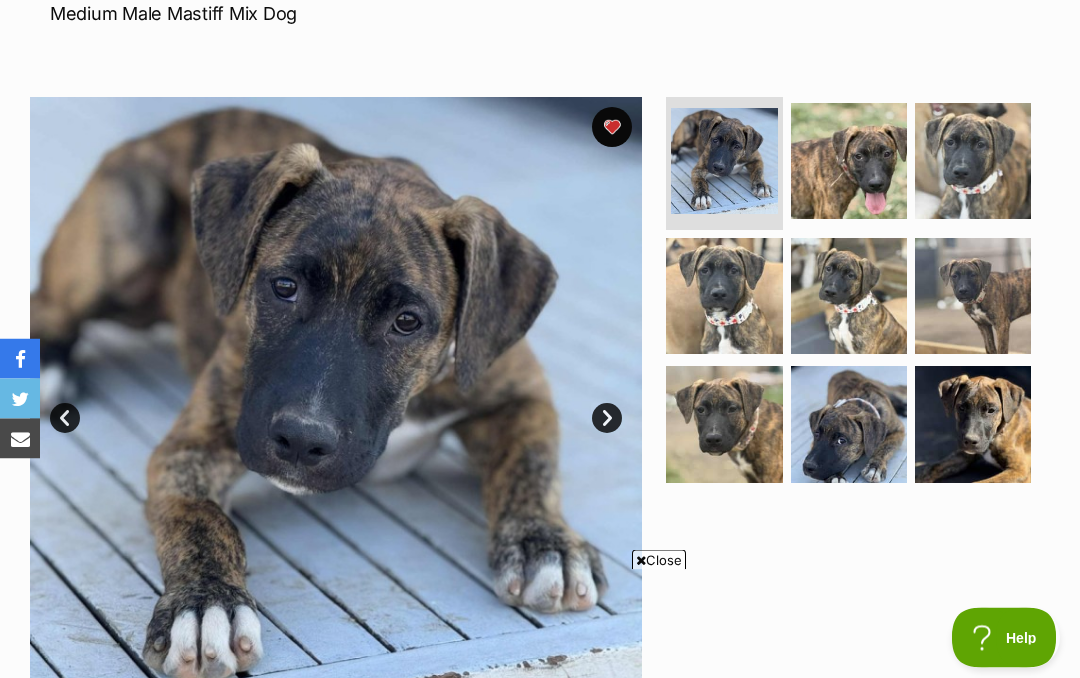 scroll, scrollTop: 319, scrollLeft: 0, axis: vertical 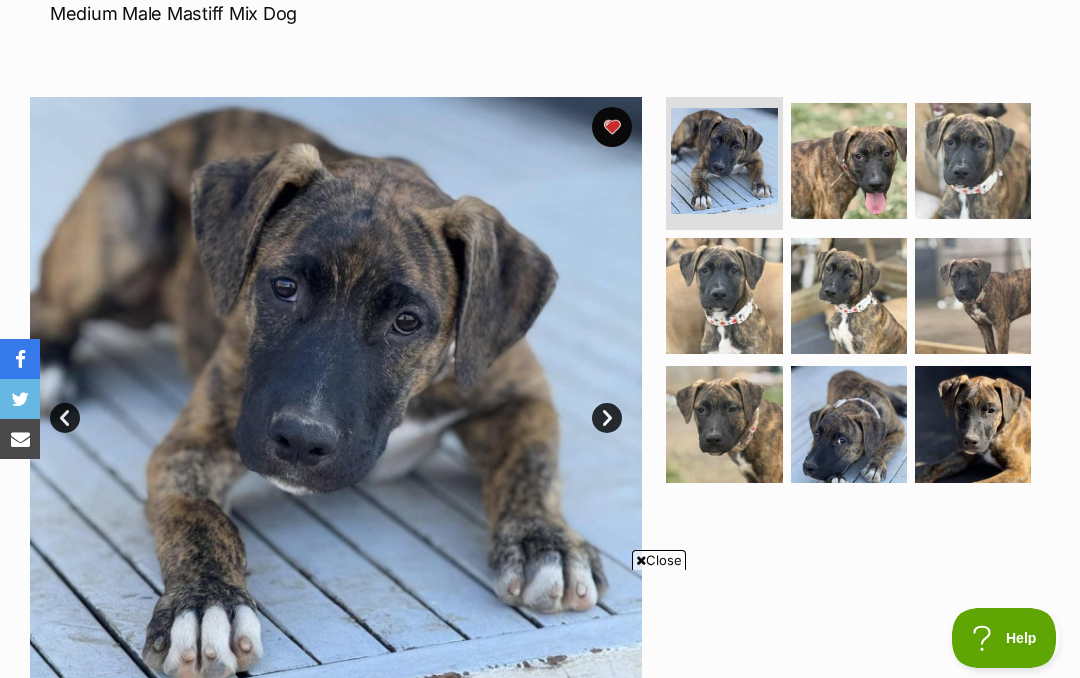 click at bounding box center (973, 161) 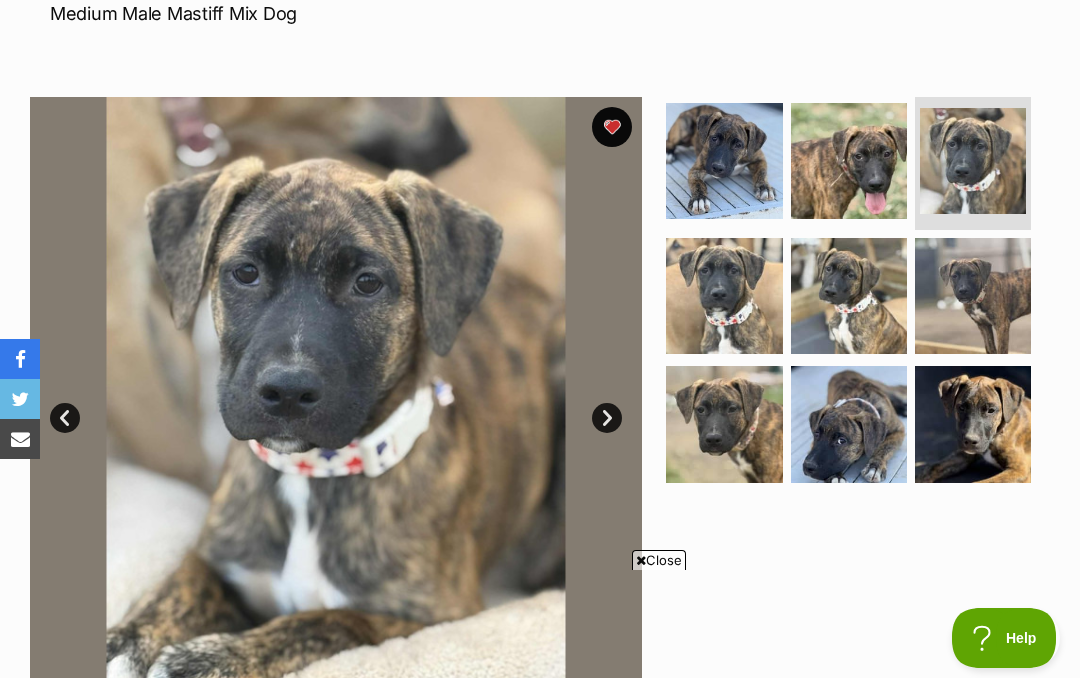 click at bounding box center (724, 161) 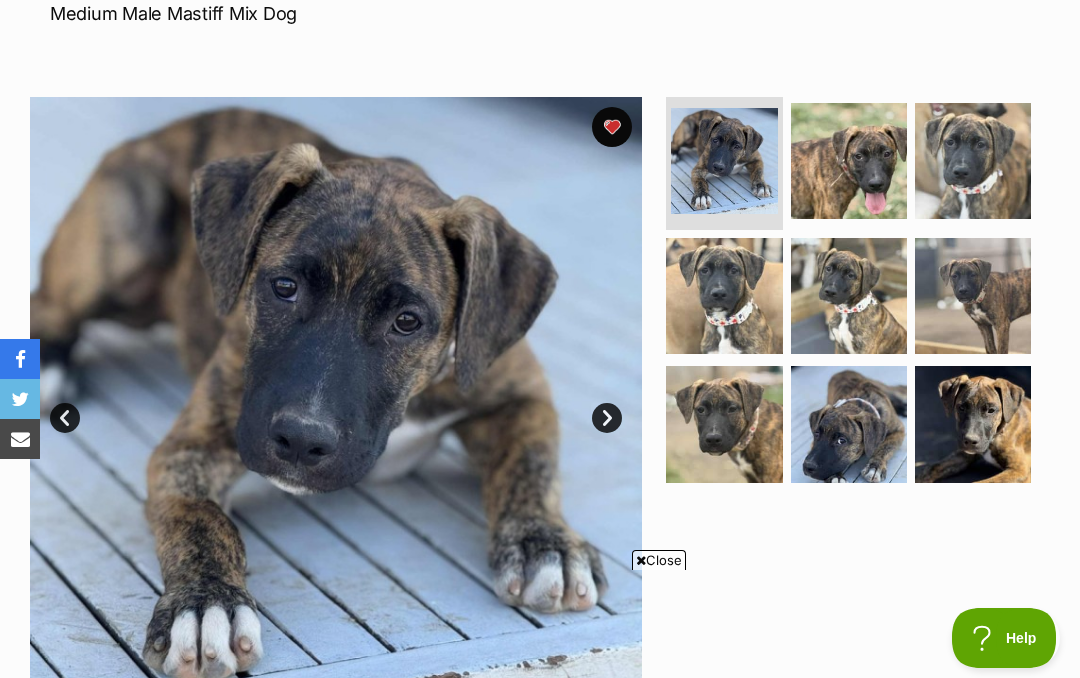 click at bounding box center (849, 161) 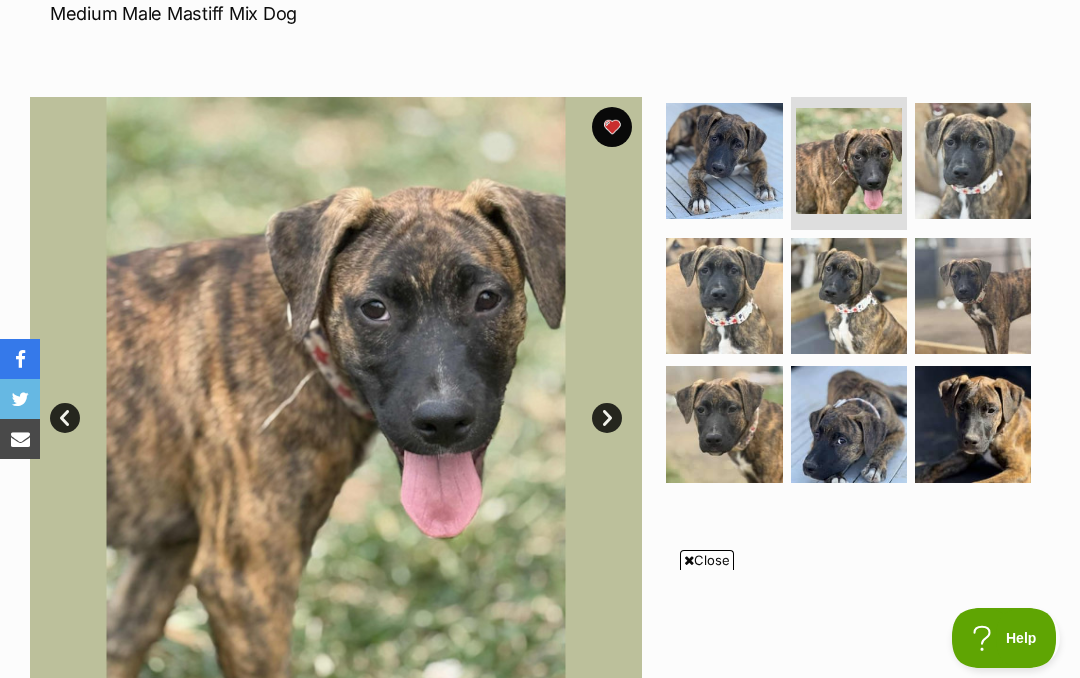 click at bounding box center [973, 161] 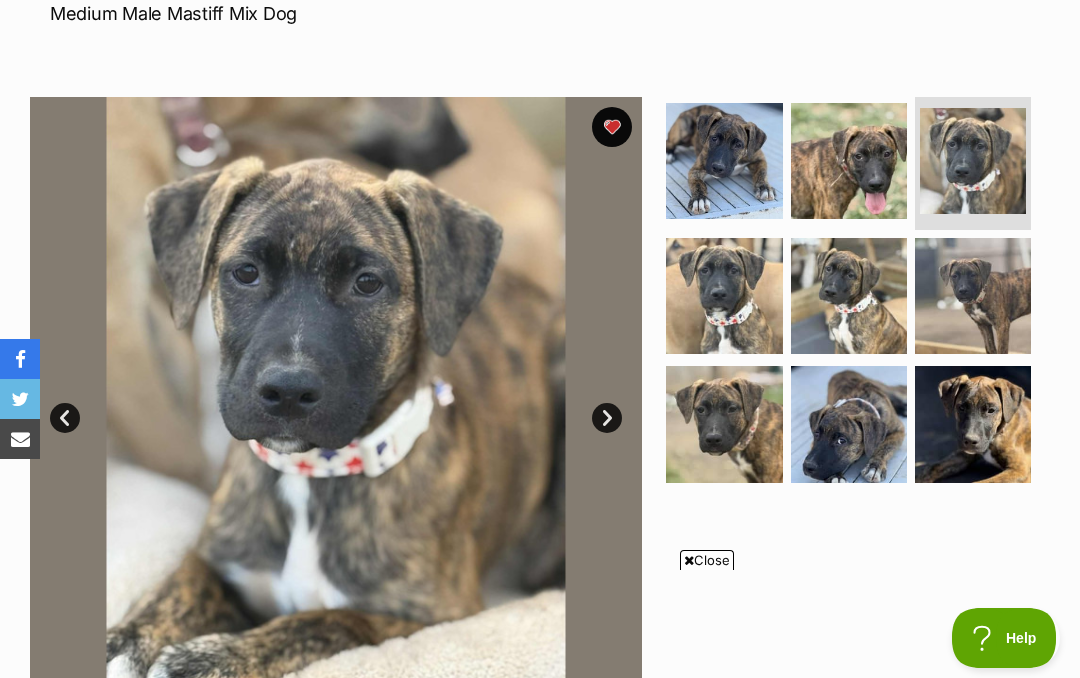 click at bounding box center (724, 296) 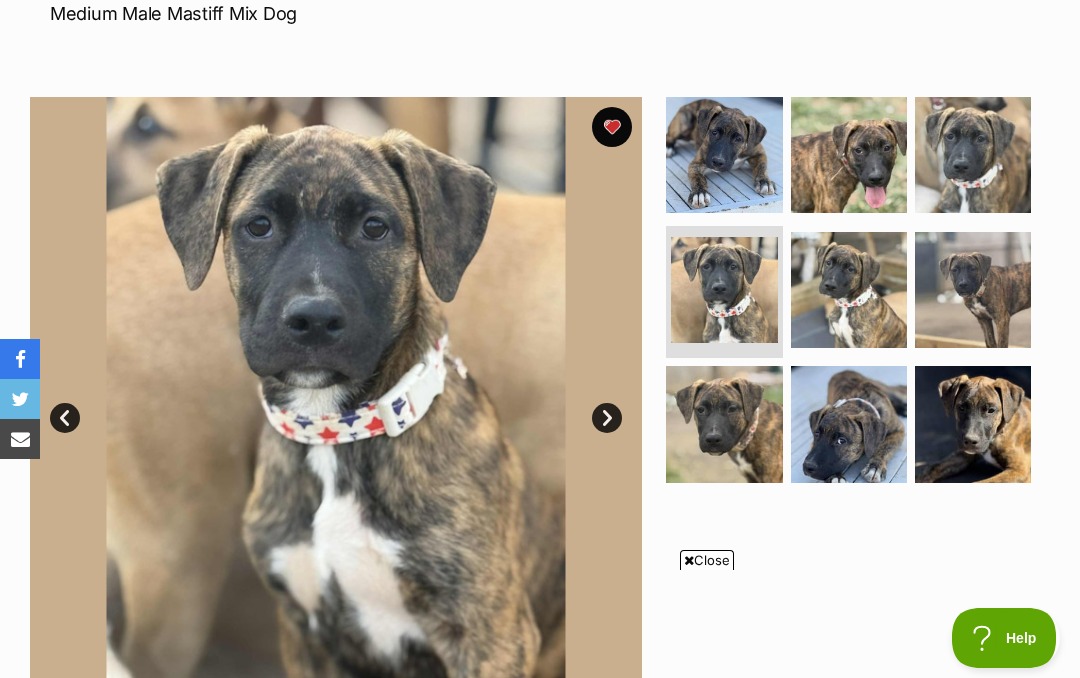 click at bounding box center (849, 290) 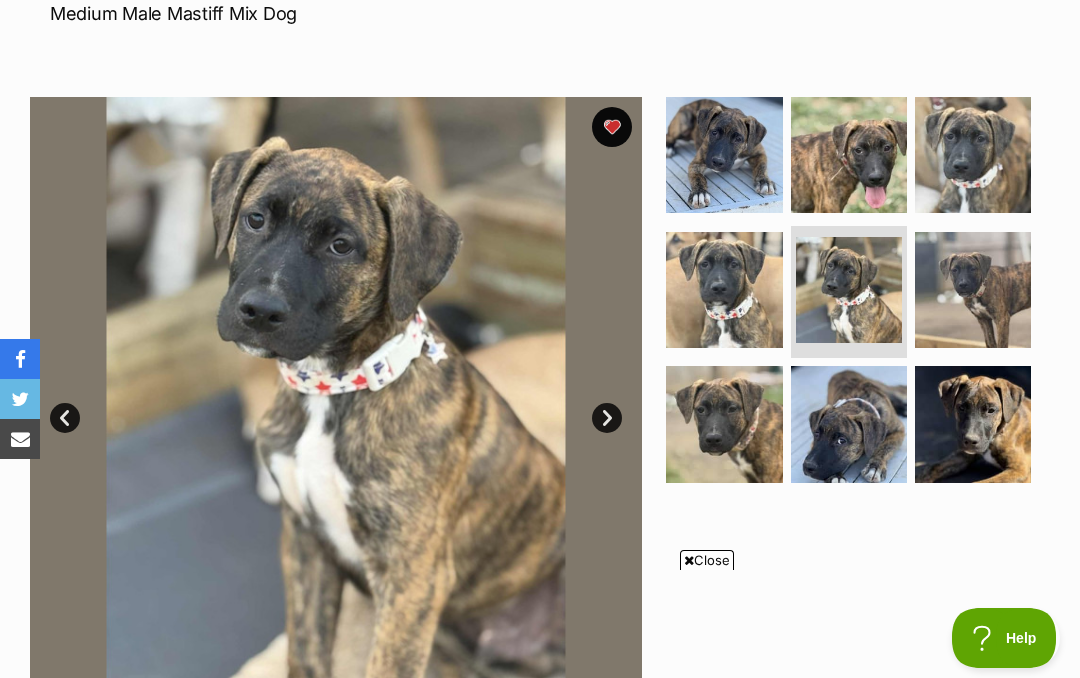 click at bounding box center (973, 290) 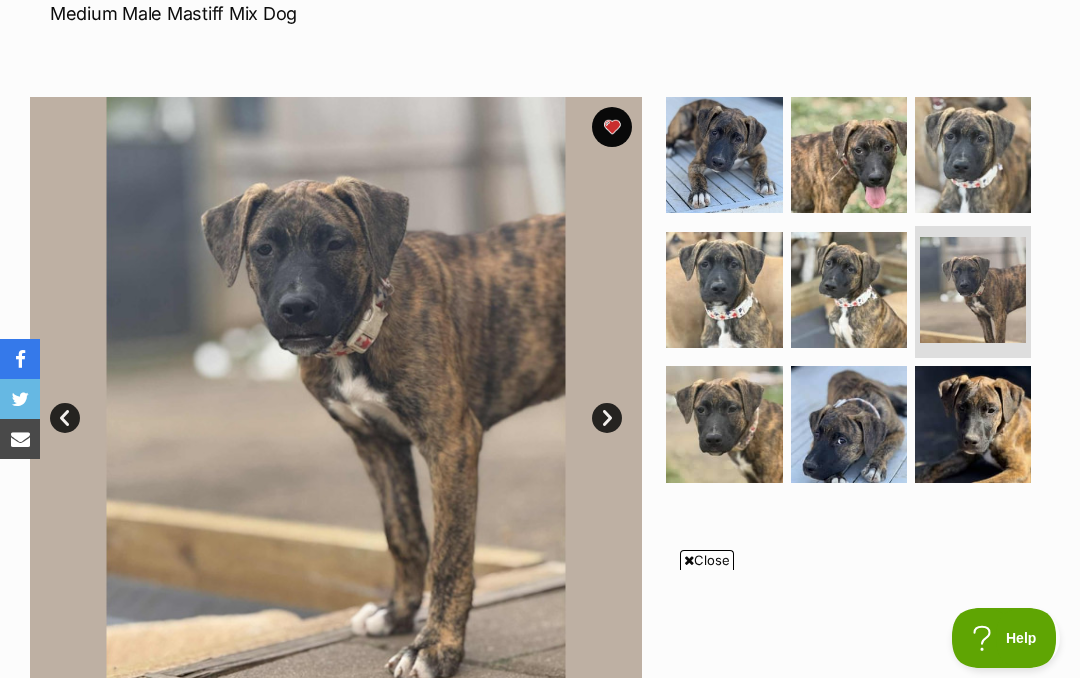 click at bounding box center [724, 424] 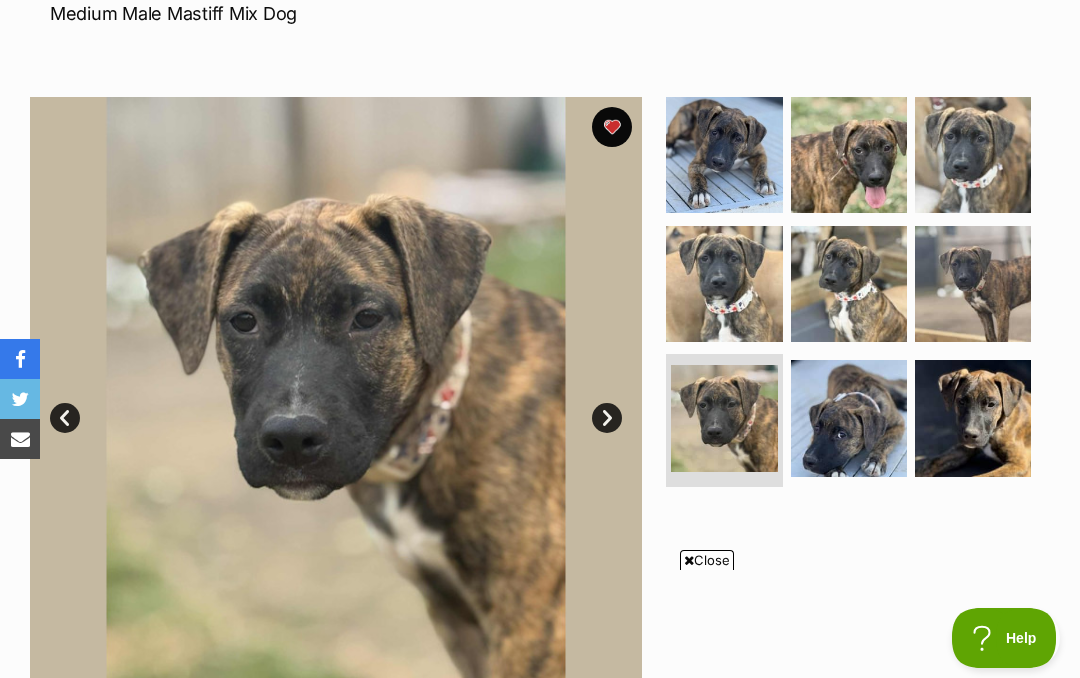 click at bounding box center (849, 418) 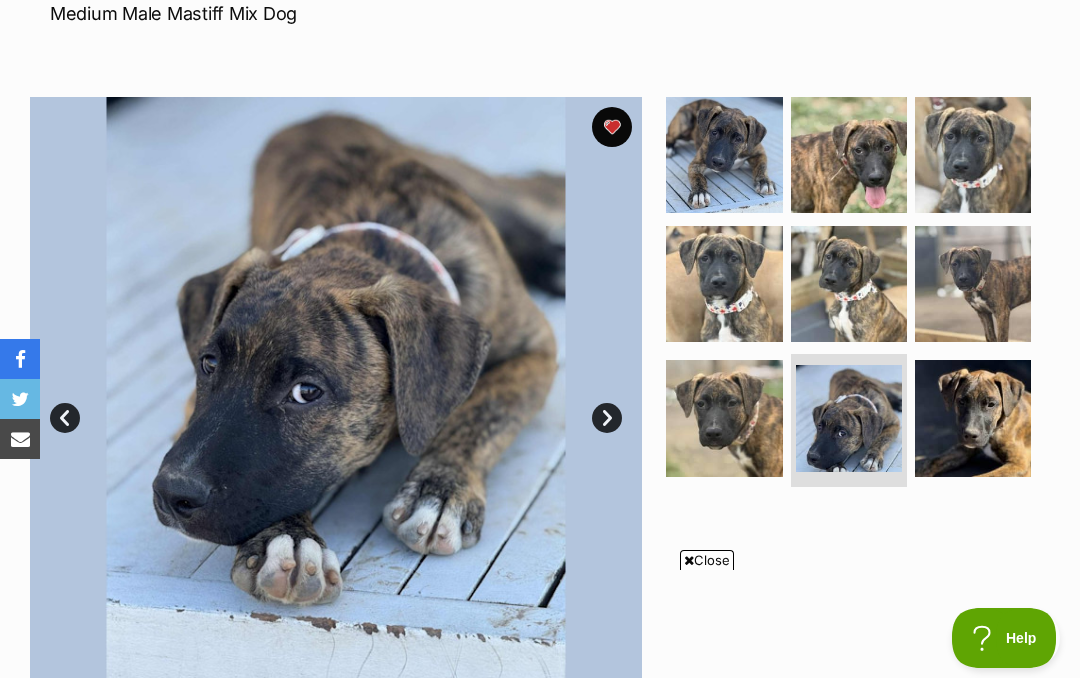 click at bounding box center (973, 418) 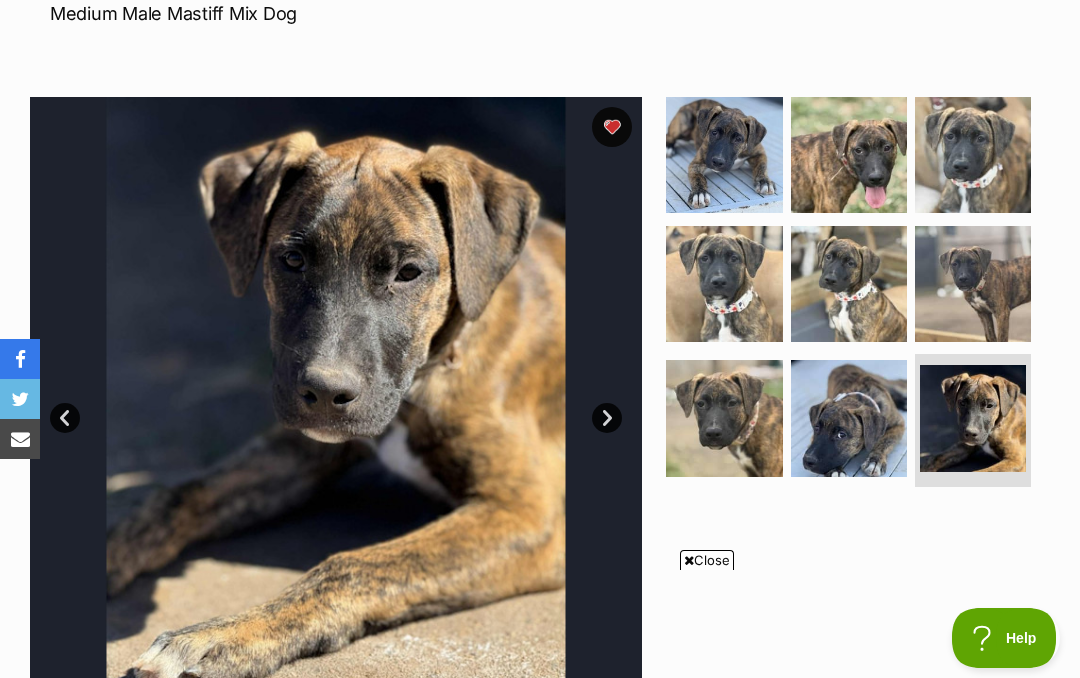 click at bounding box center (973, 284) 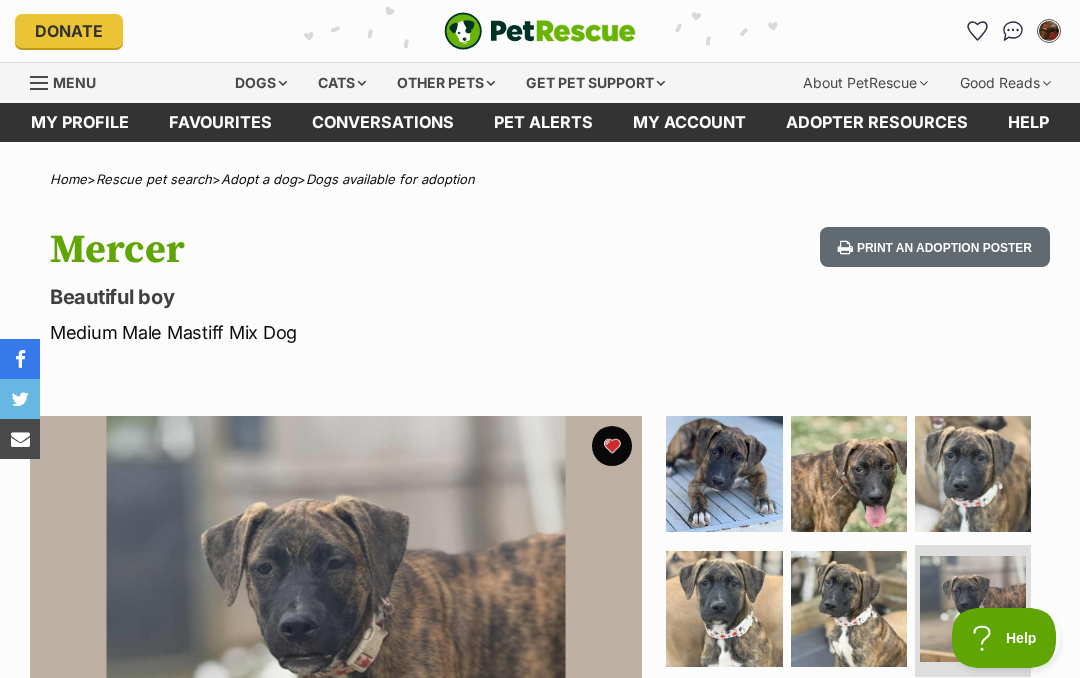 scroll, scrollTop: 0, scrollLeft: 0, axis: both 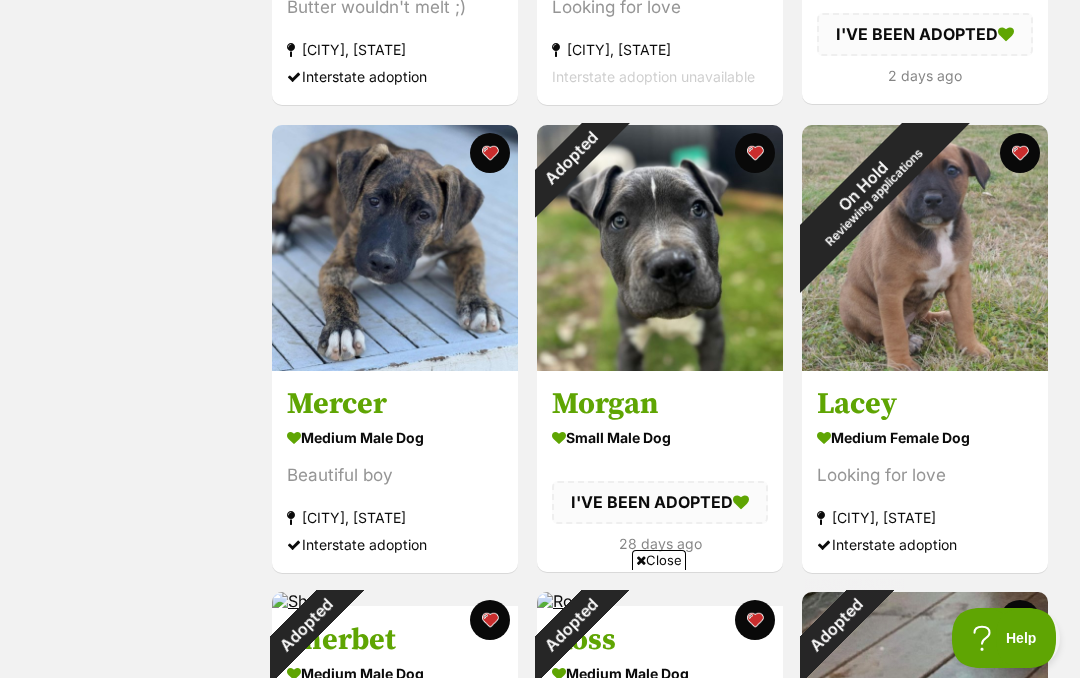 click at bounding box center (395, 248) 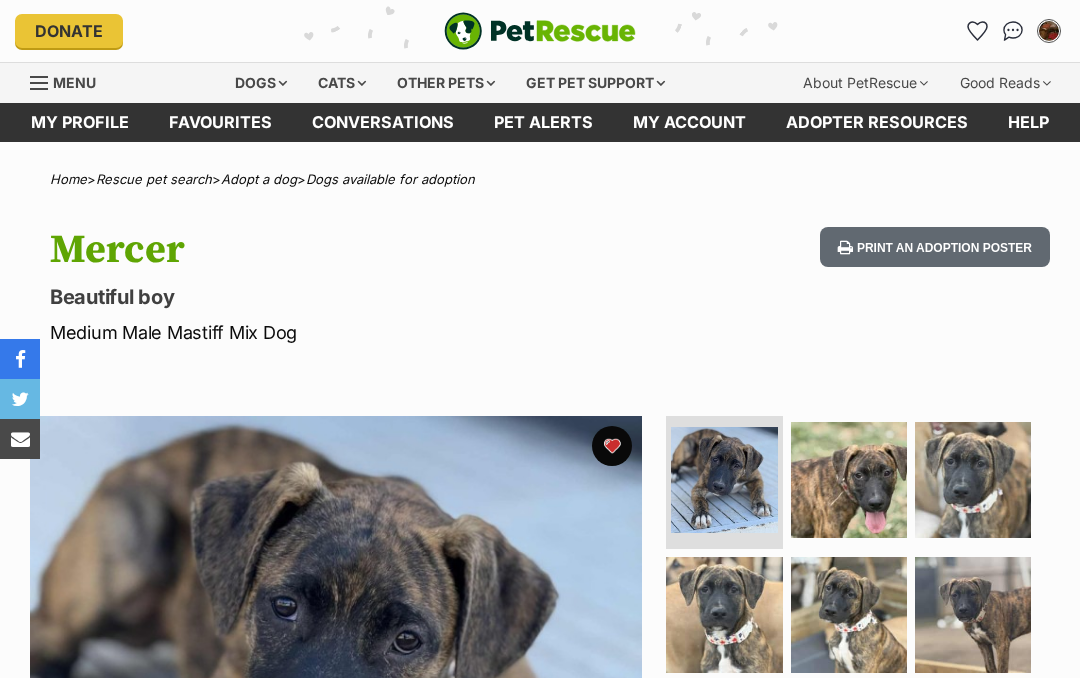 scroll, scrollTop: 0, scrollLeft: 0, axis: both 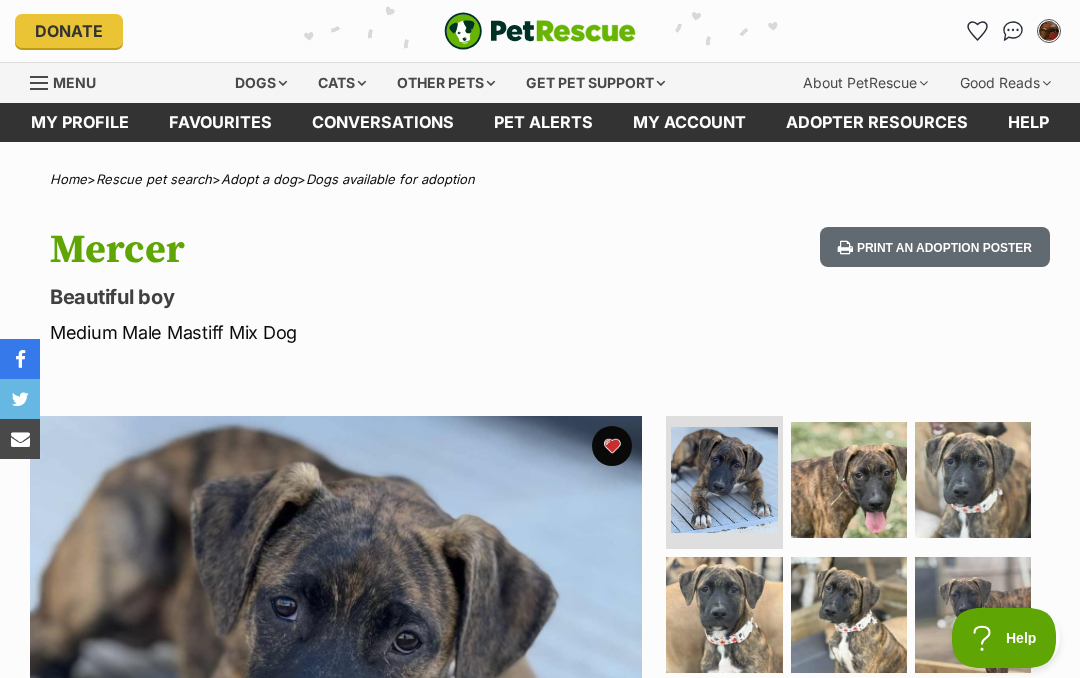 click on "Print an adoption poster" at bounding box center (935, 247) 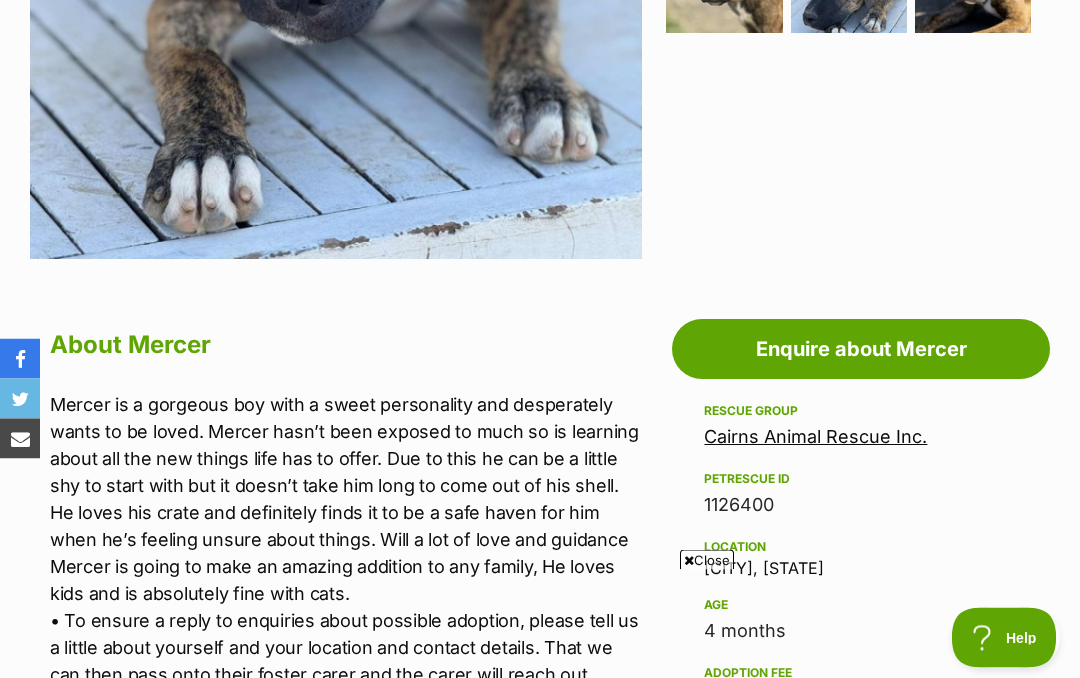 scroll, scrollTop: 769, scrollLeft: 0, axis: vertical 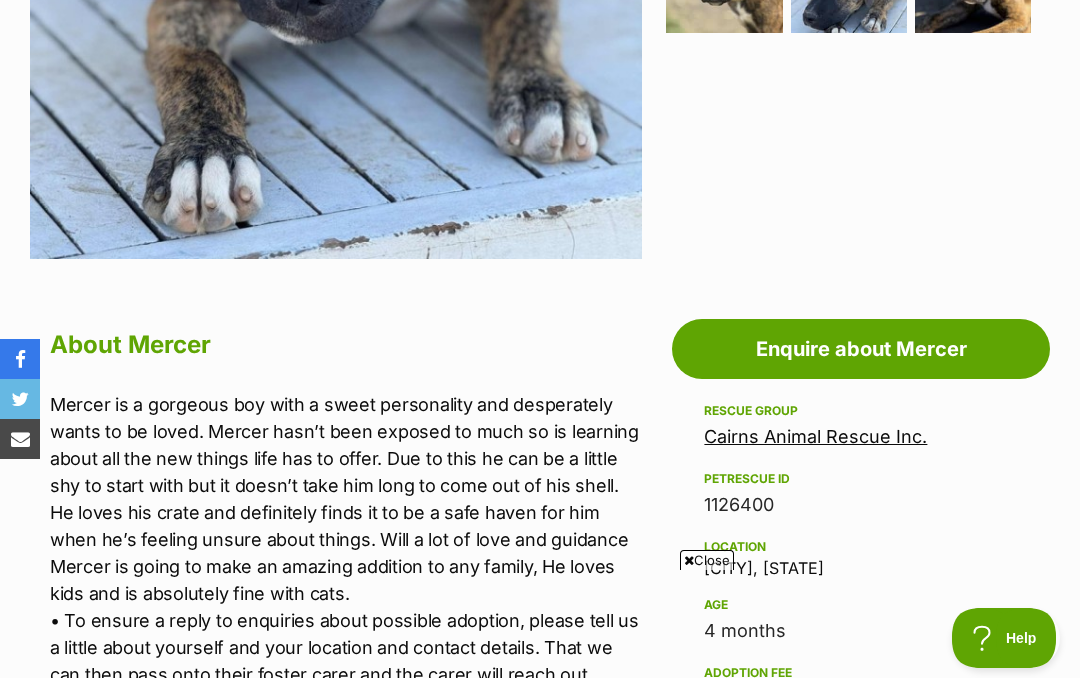 click on "Cairns Animal Rescue Inc." at bounding box center (815, 436) 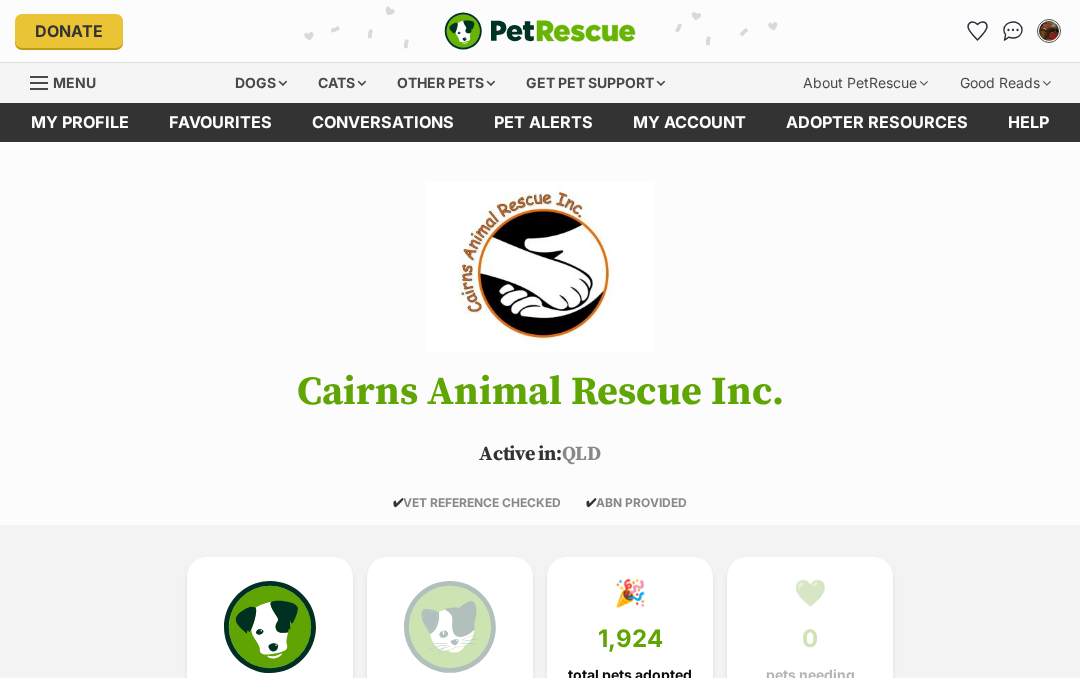 scroll, scrollTop: 0, scrollLeft: 0, axis: both 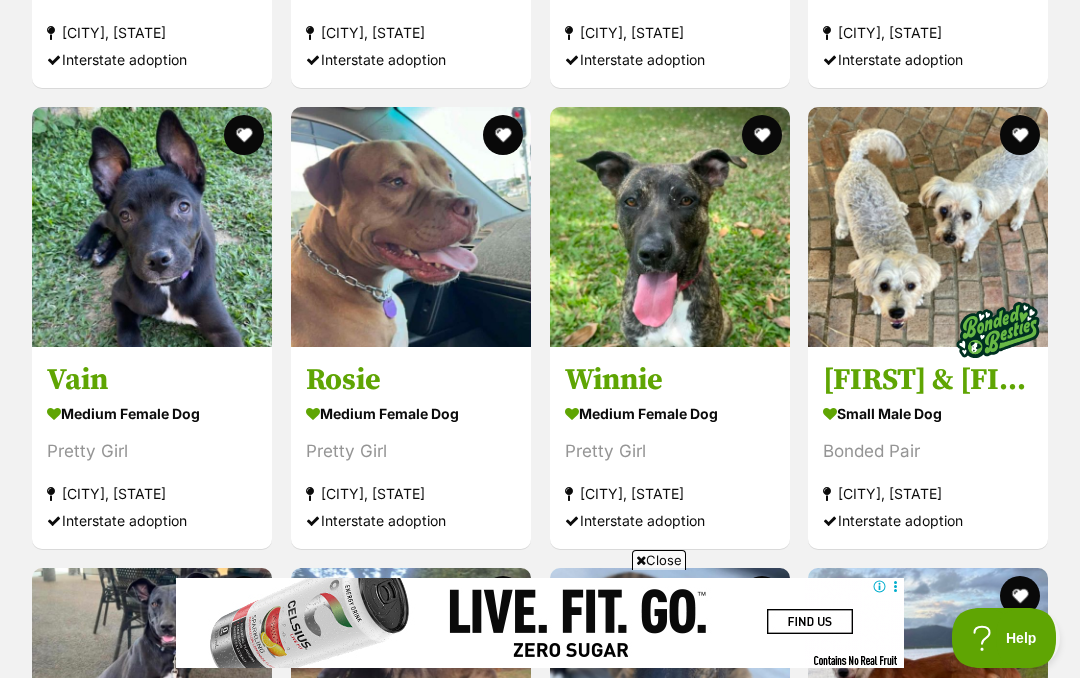 click at bounding box center [670, 227] 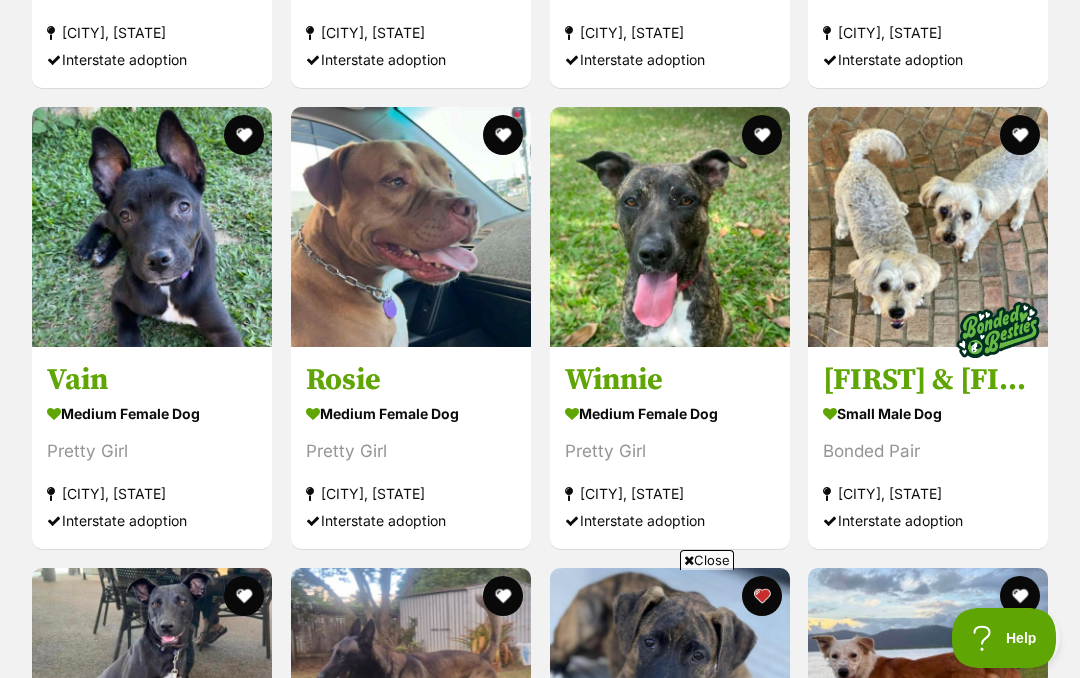click at bounding box center [152, 227] 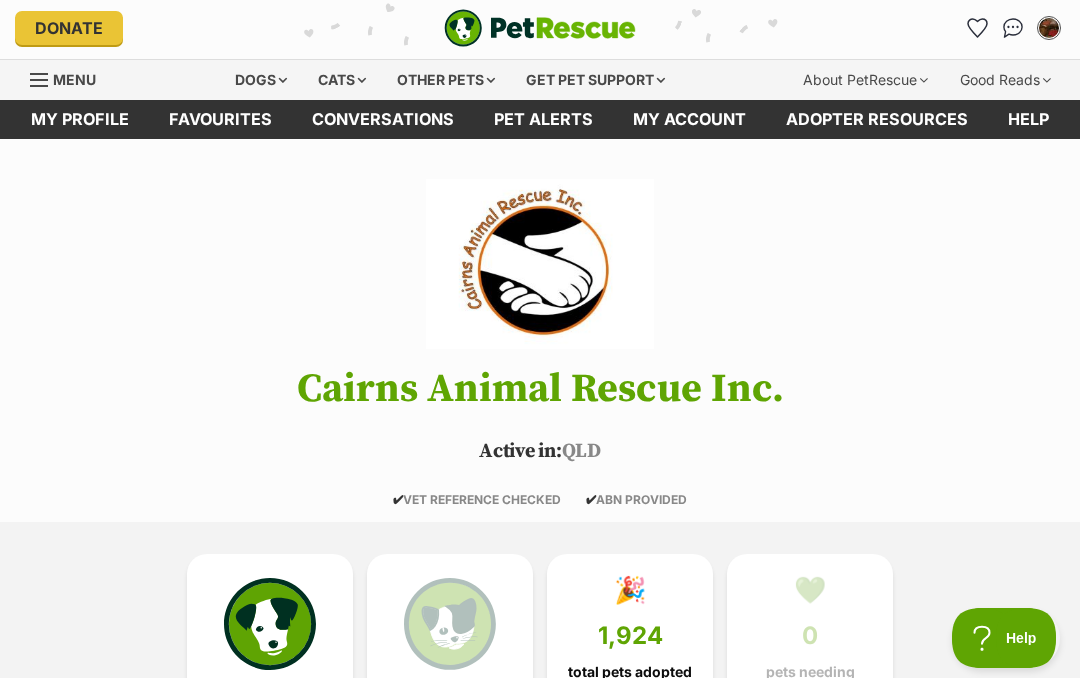 scroll, scrollTop: 0, scrollLeft: 0, axis: both 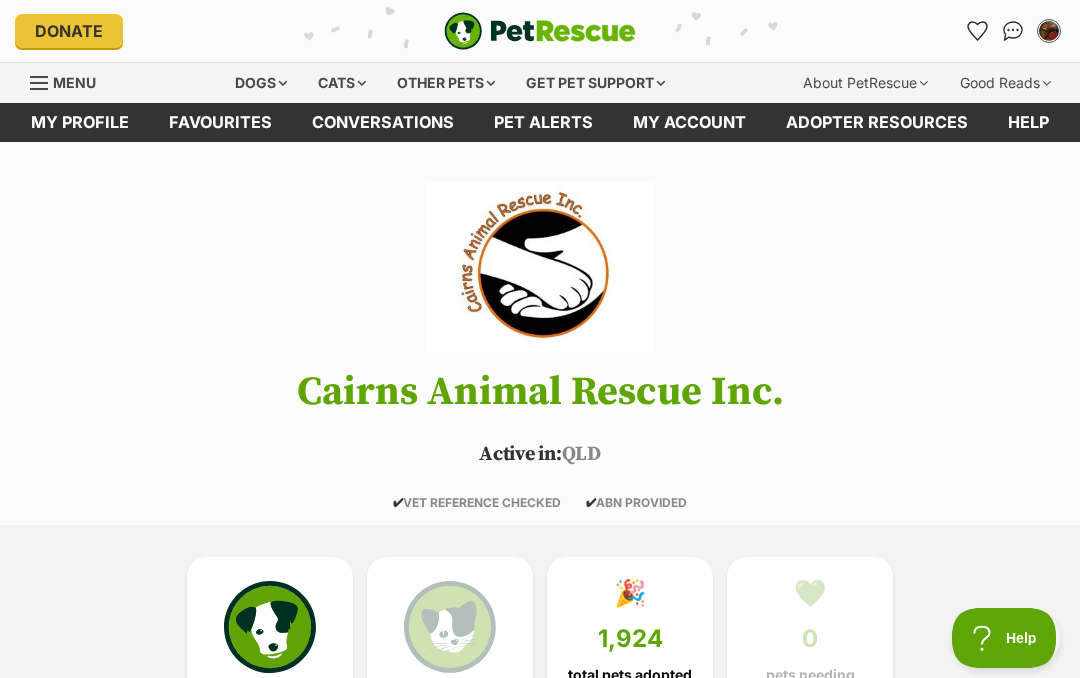 click on "Pet alerts" at bounding box center (543, 122) 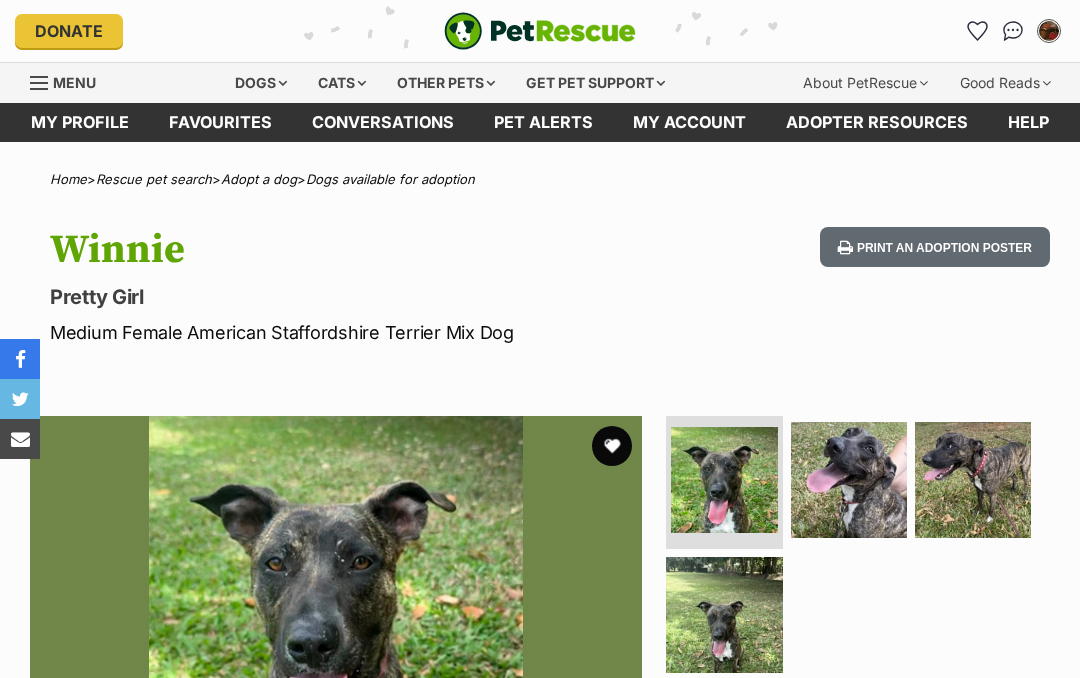 scroll, scrollTop: 0, scrollLeft: 0, axis: both 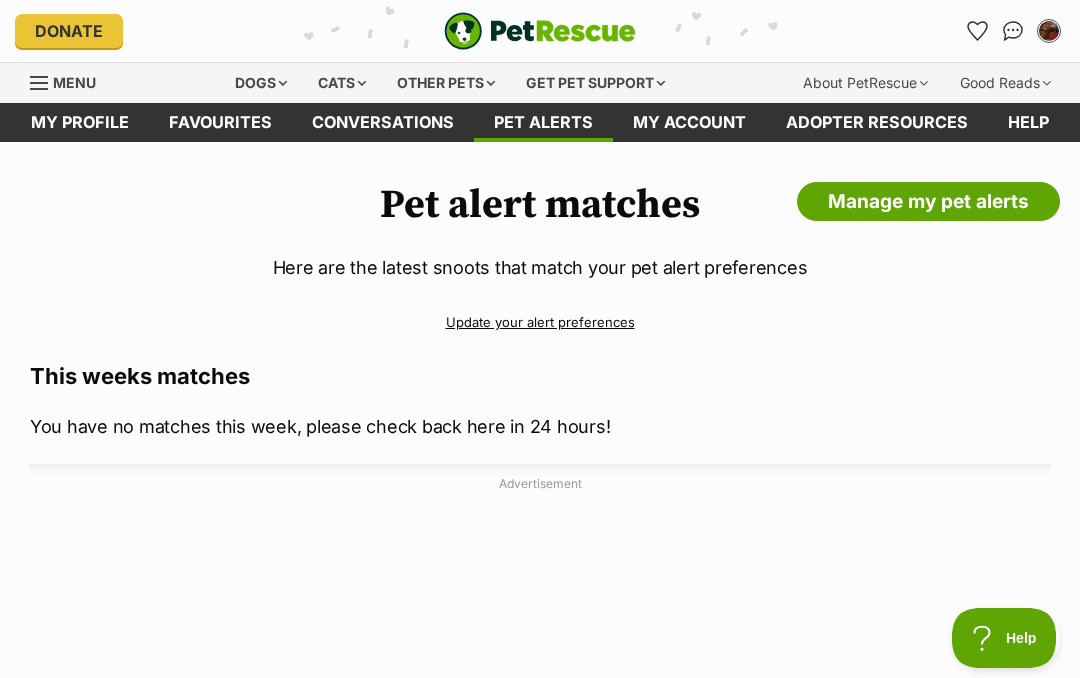 click on "Favourites" at bounding box center (220, 122) 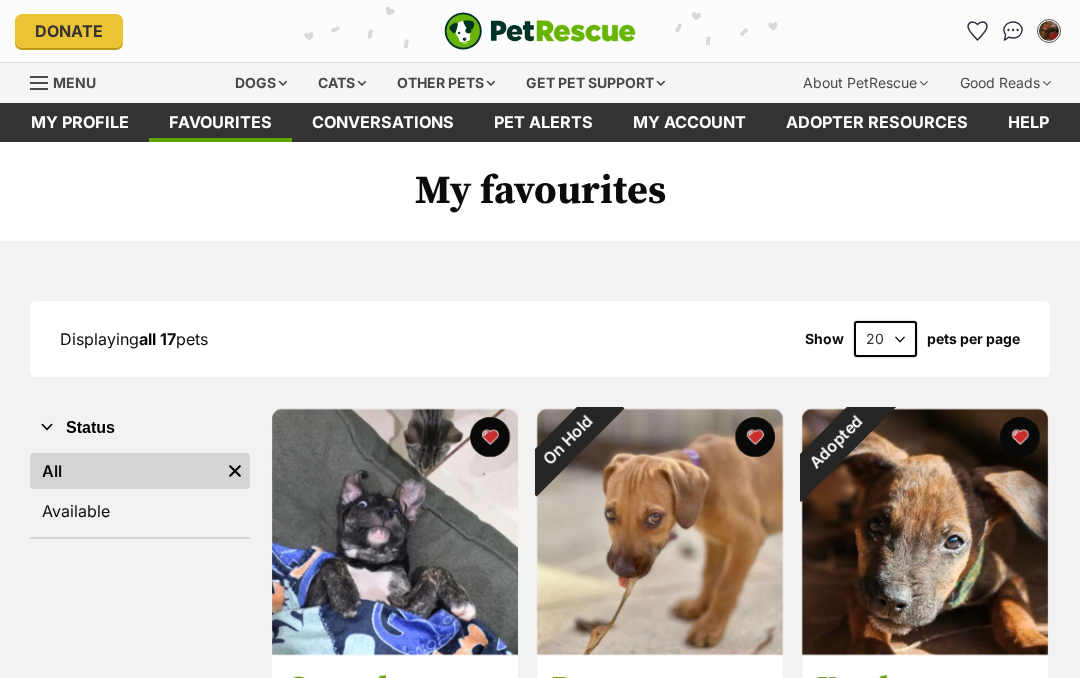 scroll, scrollTop: 0, scrollLeft: 0, axis: both 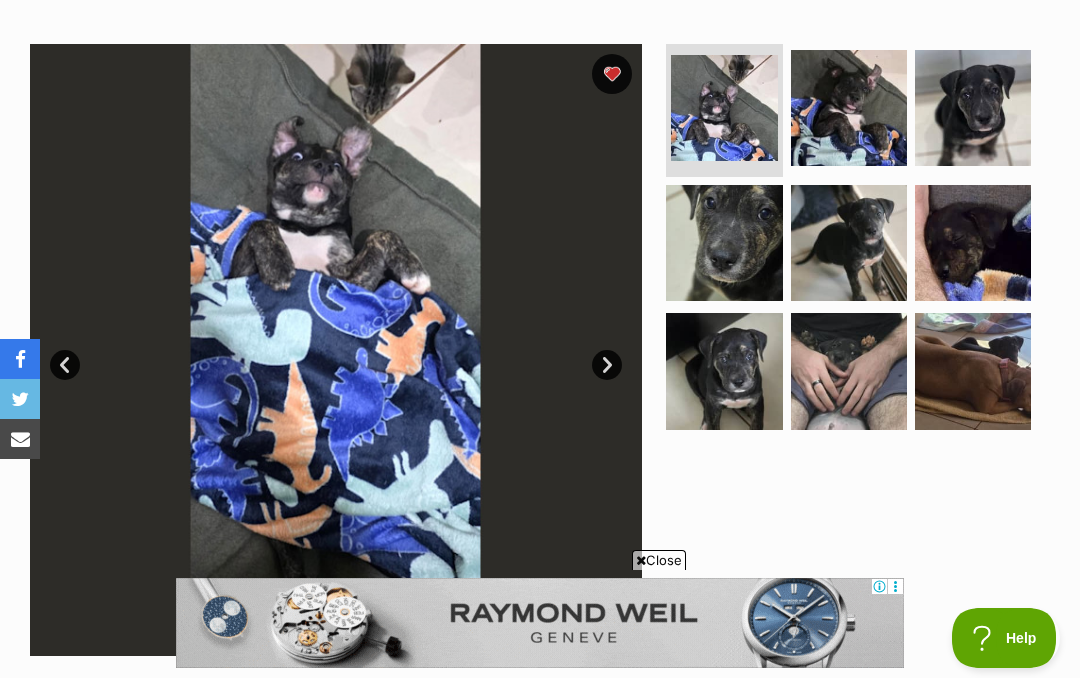 click at bounding box center [724, 371] 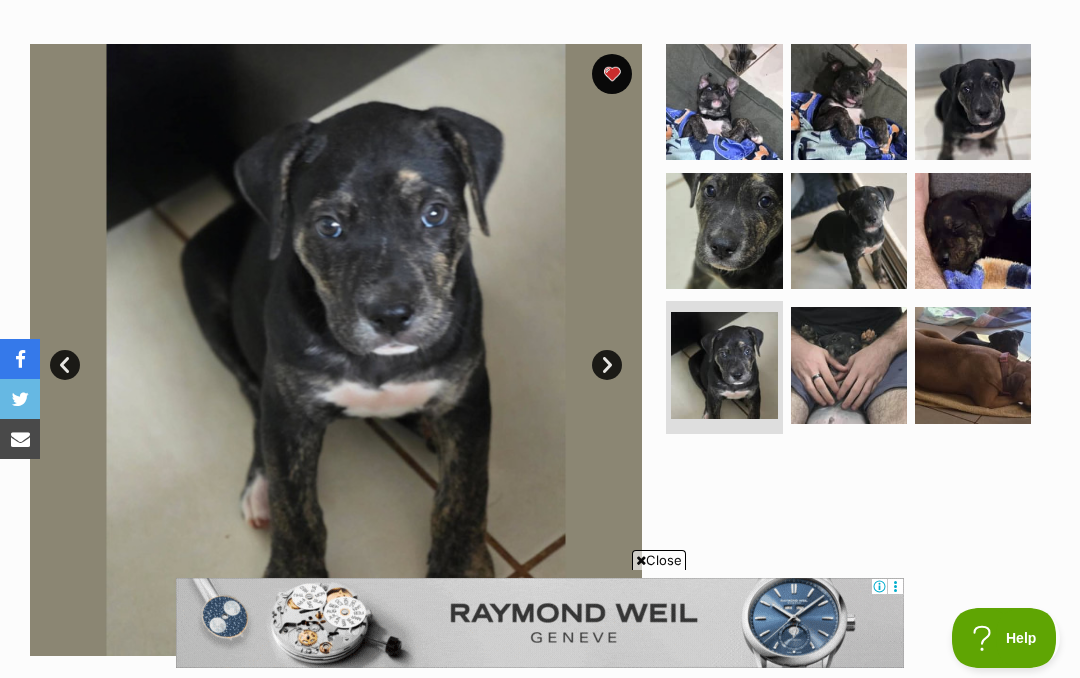 click at bounding box center (973, 231) 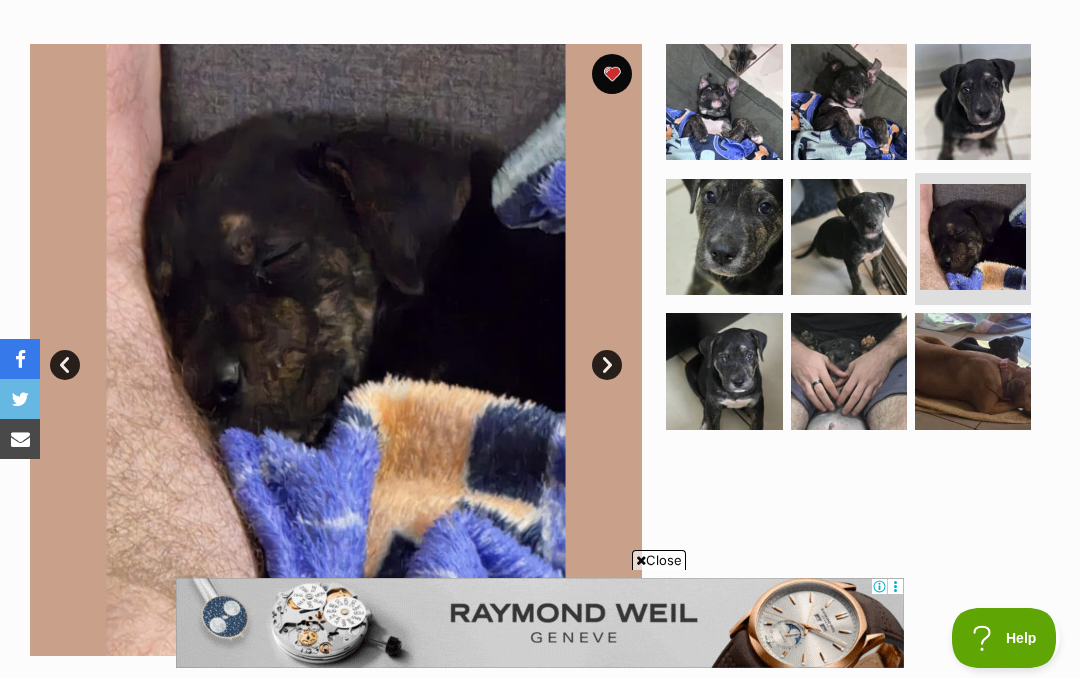 click at bounding box center [973, 102] 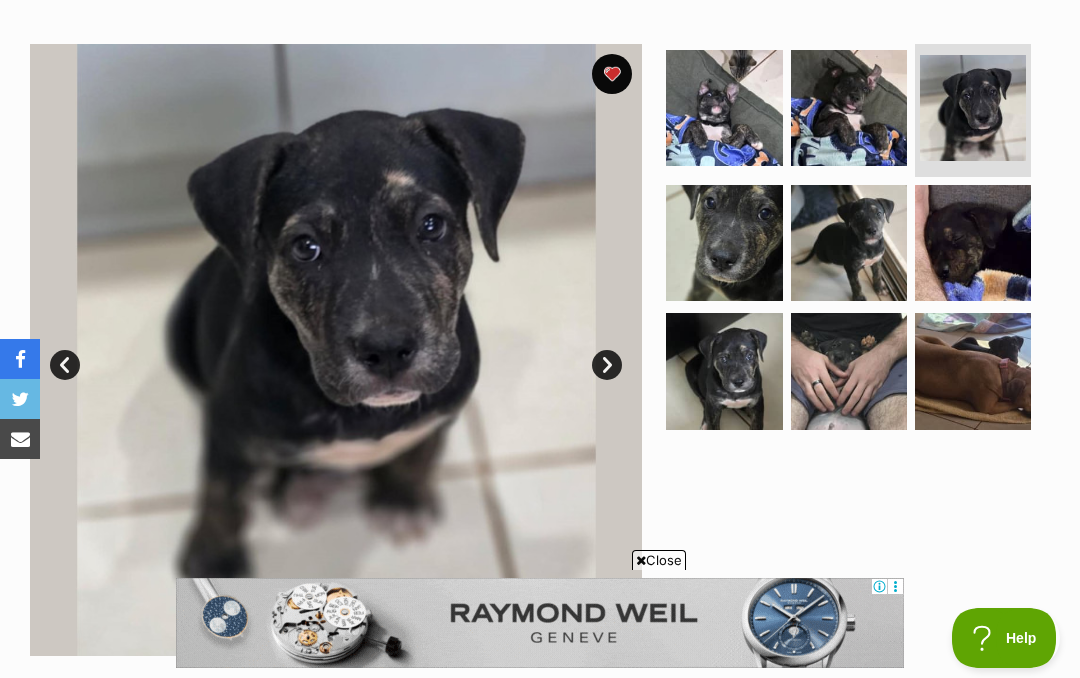 scroll, scrollTop: 0, scrollLeft: 0, axis: both 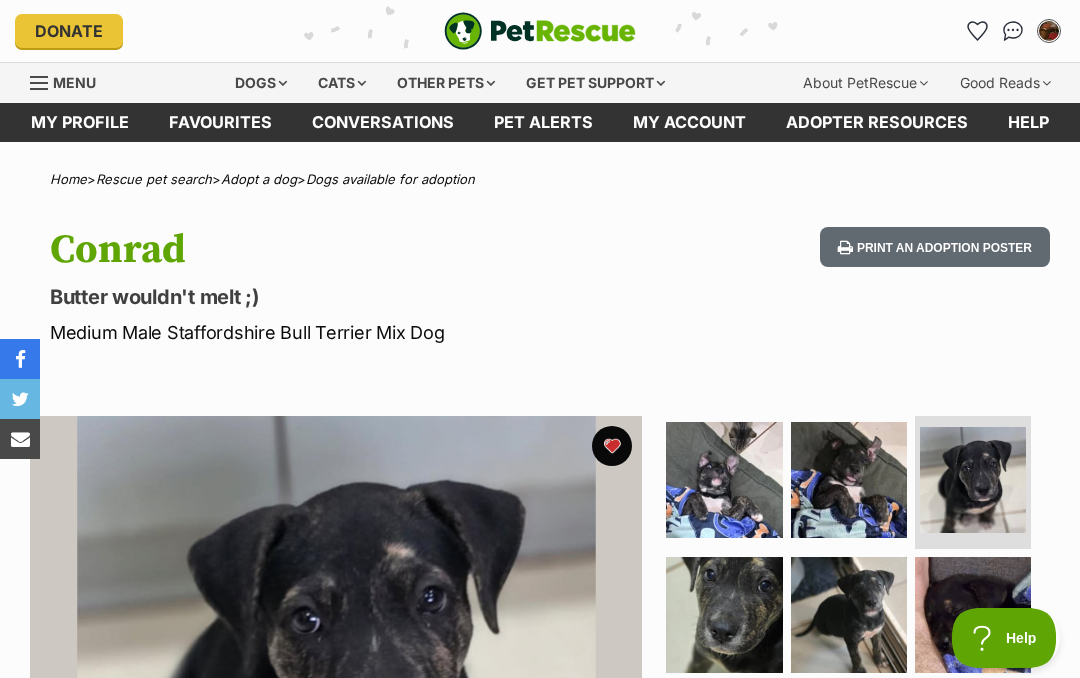 click at bounding box center [40, 83] 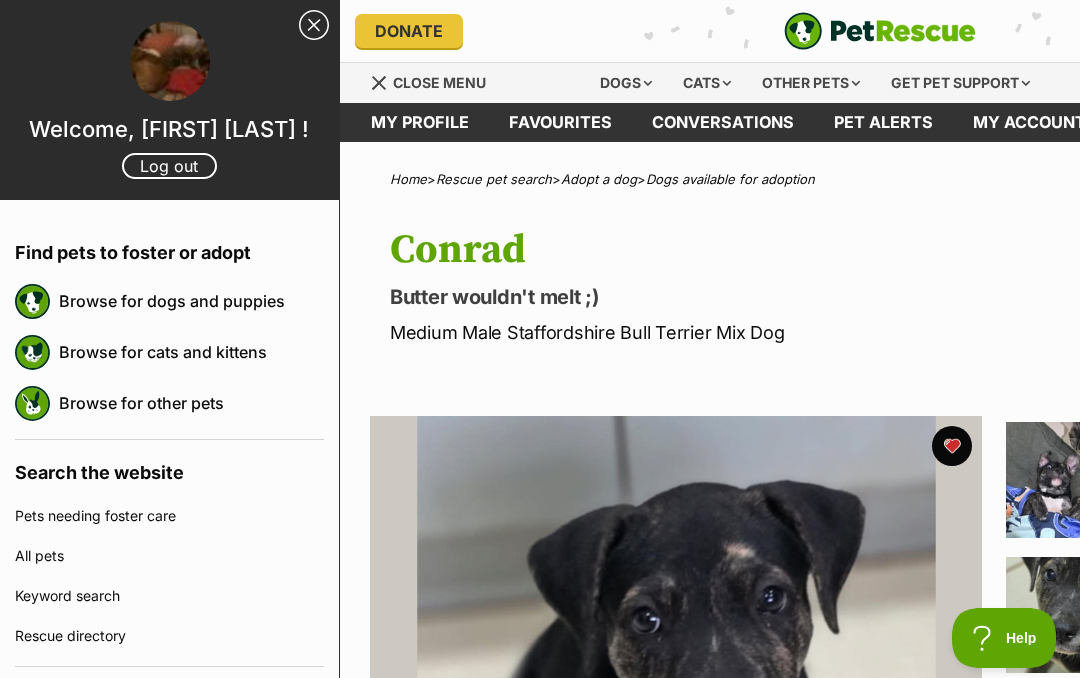 scroll, scrollTop: 0, scrollLeft: 0, axis: both 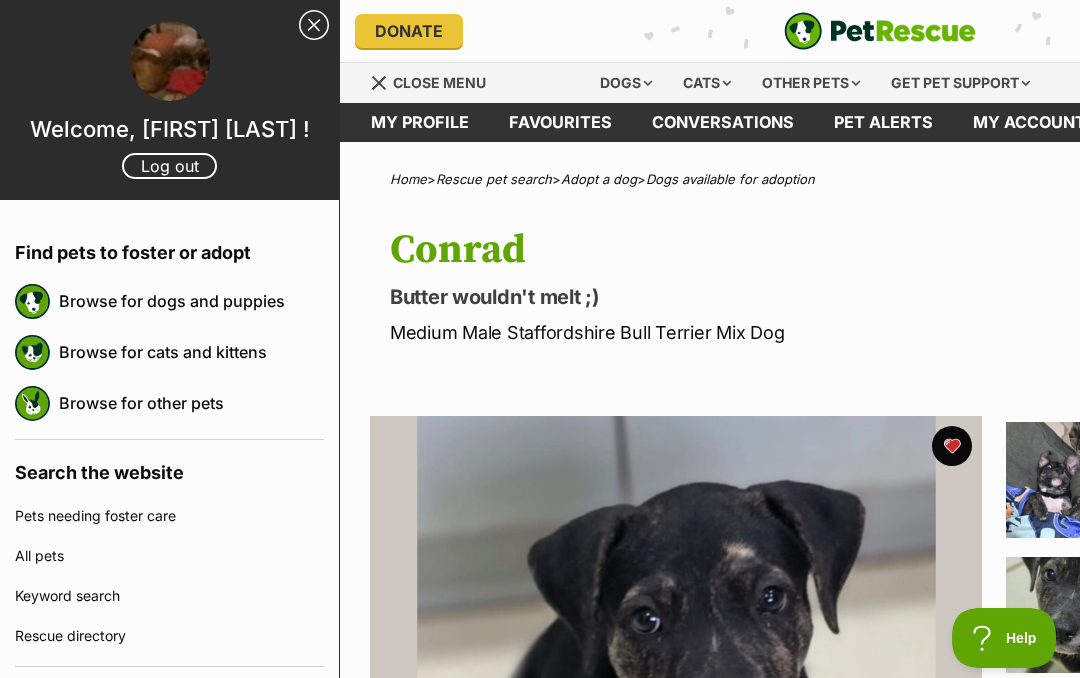 click on "Browse for dogs and puppies" at bounding box center (191, 301) 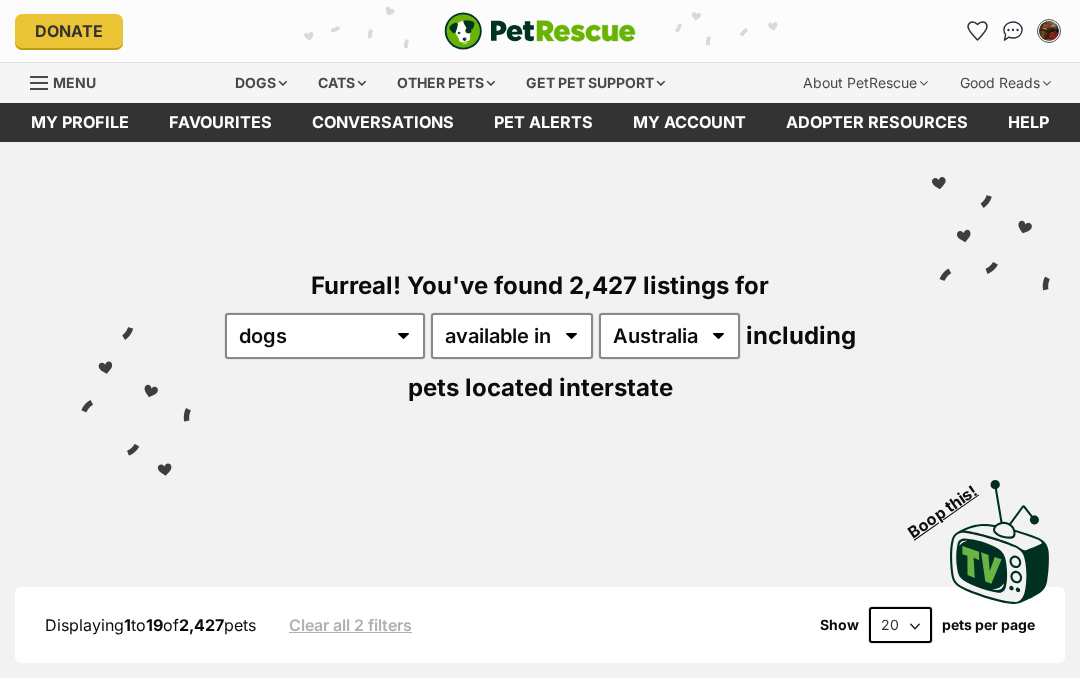 scroll, scrollTop: 0, scrollLeft: 0, axis: both 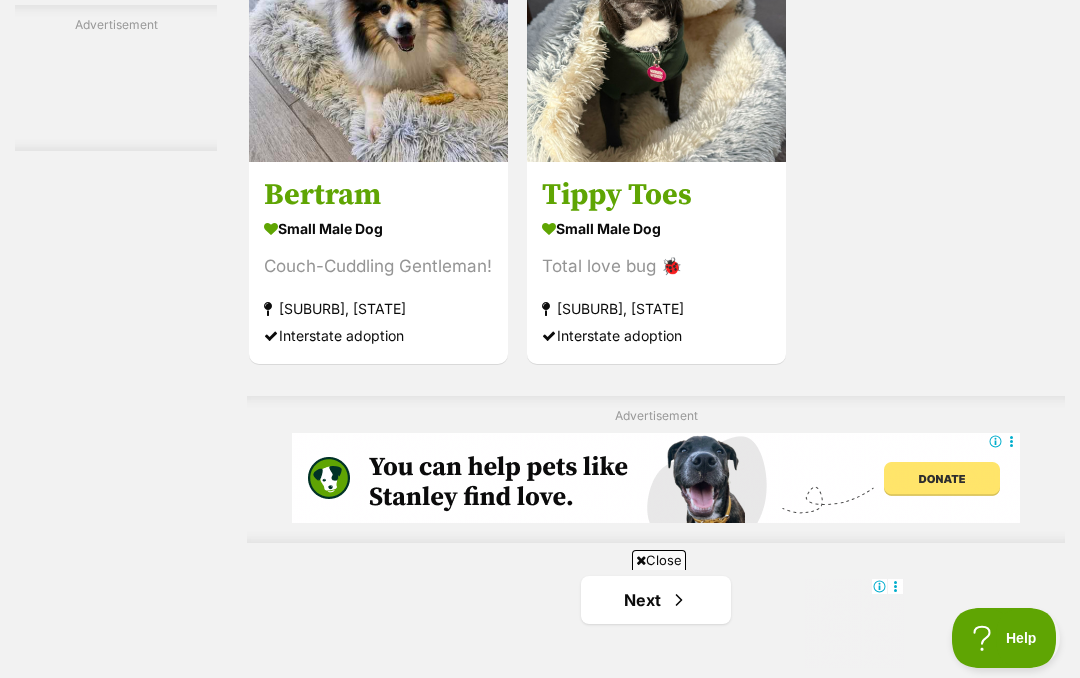click at bounding box center [378, 32] 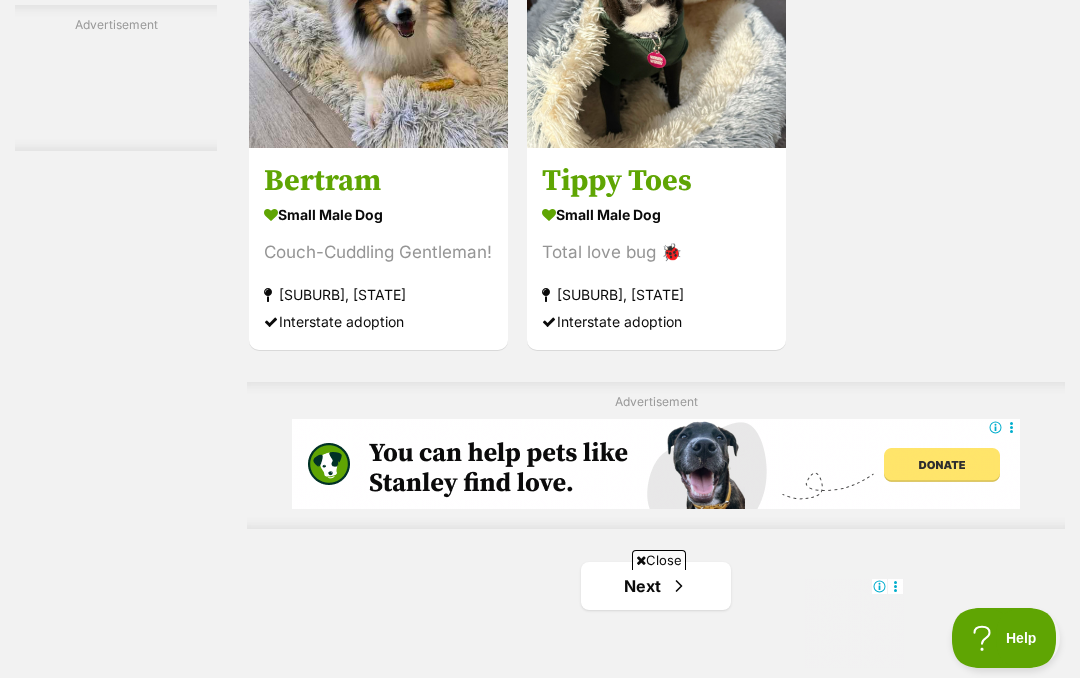 scroll, scrollTop: 4053, scrollLeft: 0, axis: vertical 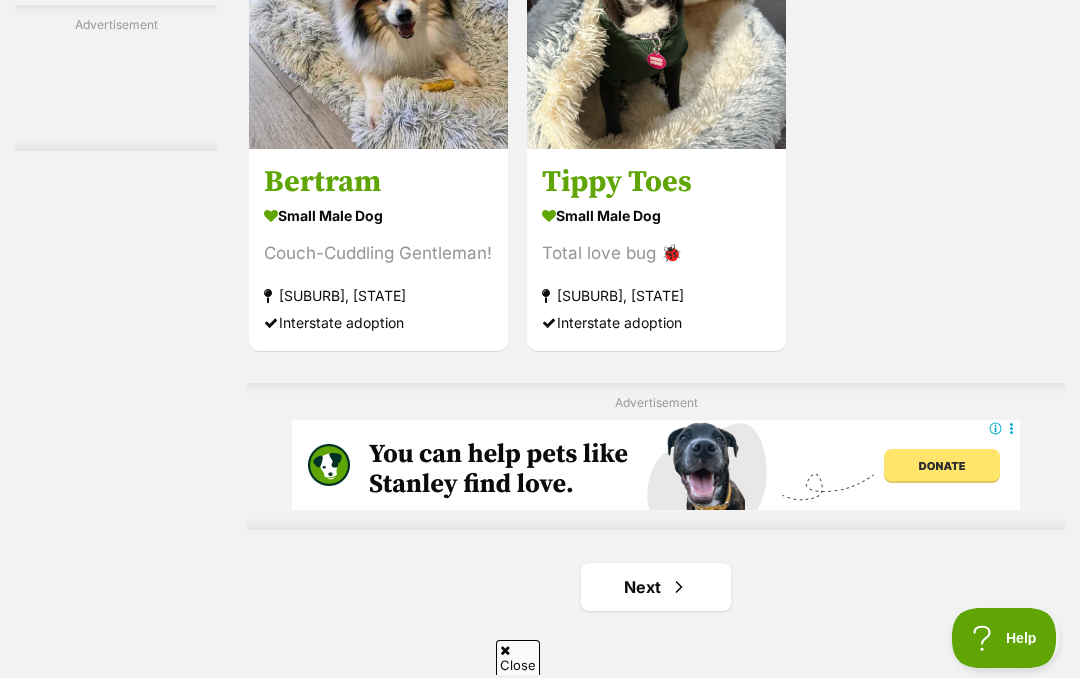 click at bounding box center [656, 19] 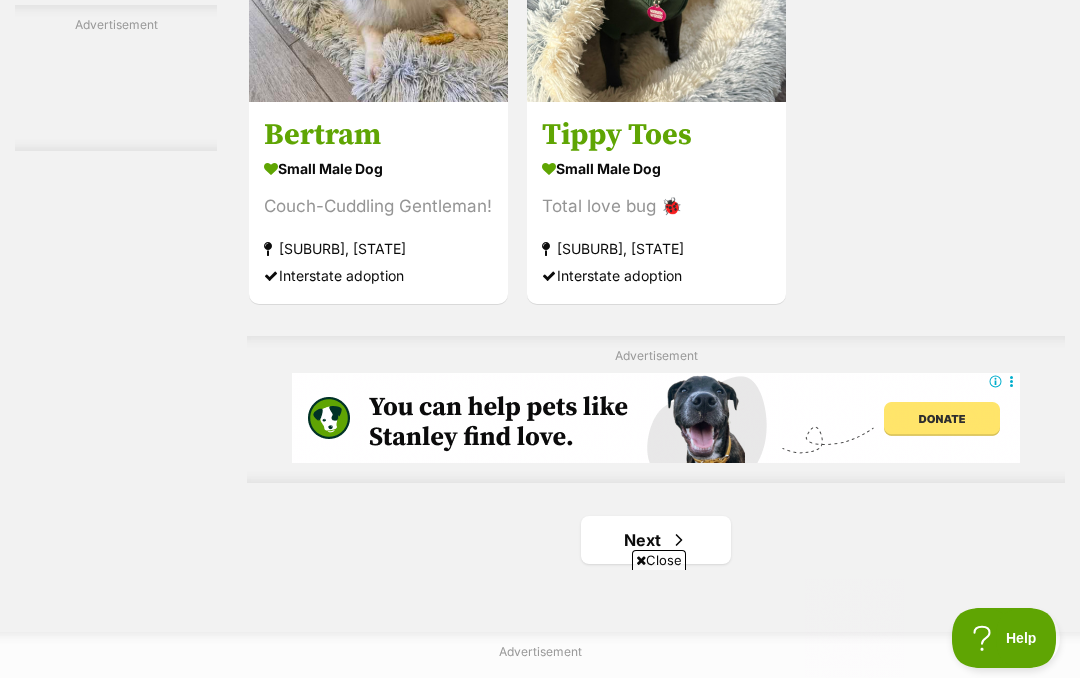 scroll, scrollTop: 0, scrollLeft: 0, axis: both 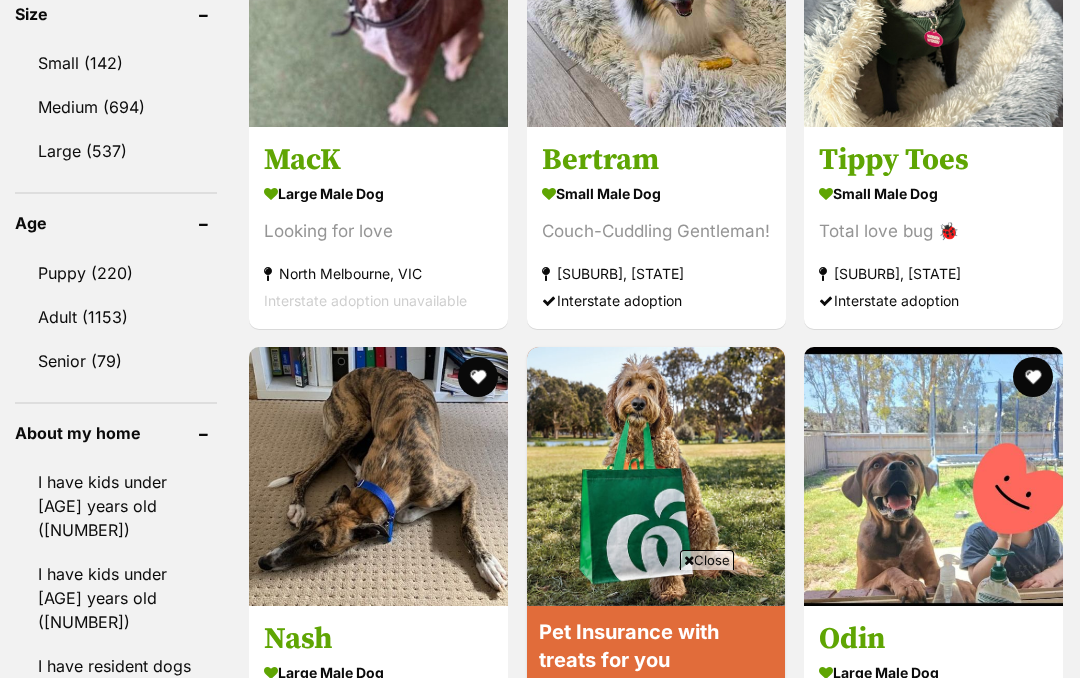 click on "Puppy (220)" at bounding box center (116, 273) 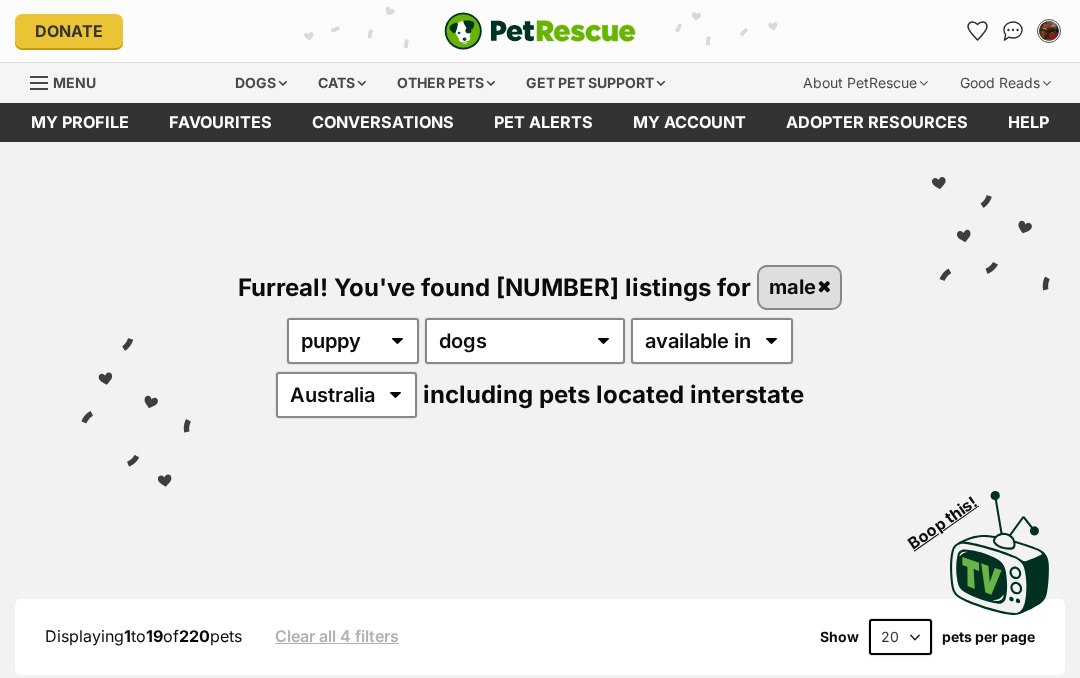 scroll, scrollTop: 0, scrollLeft: 0, axis: both 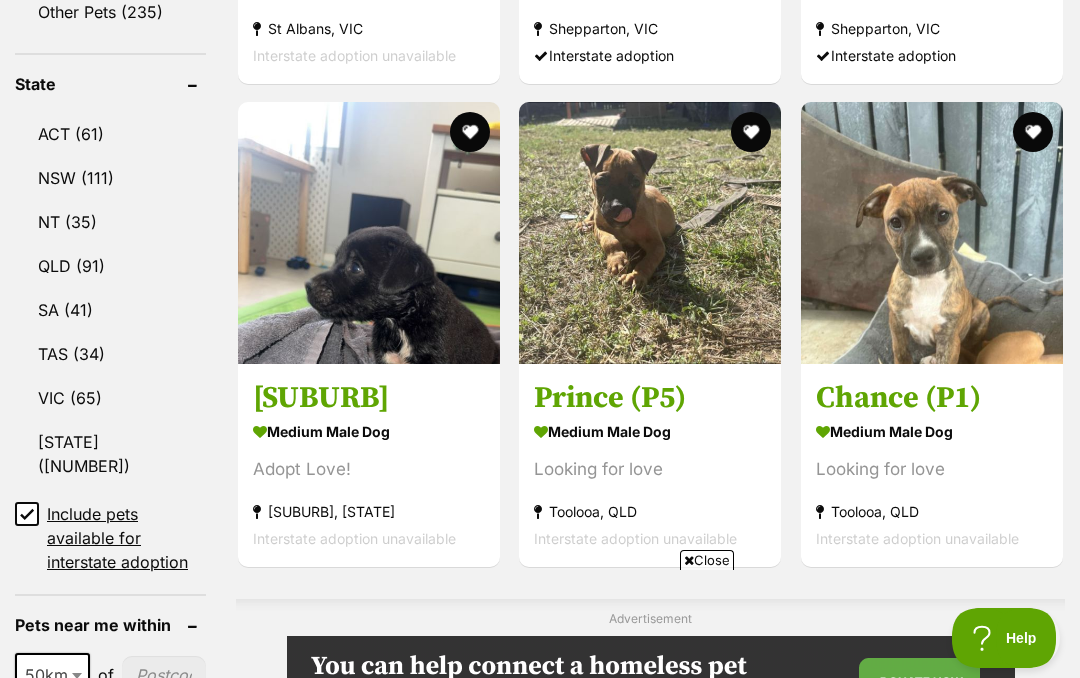 click at bounding box center [369, 233] 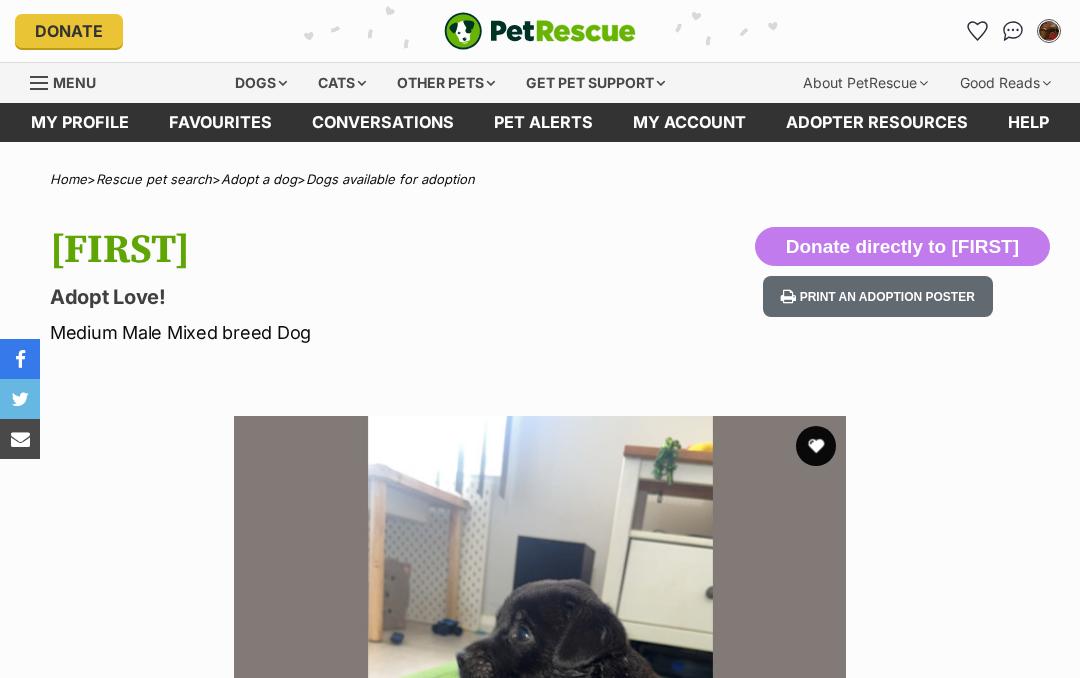 scroll, scrollTop: 2, scrollLeft: 0, axis: vertical 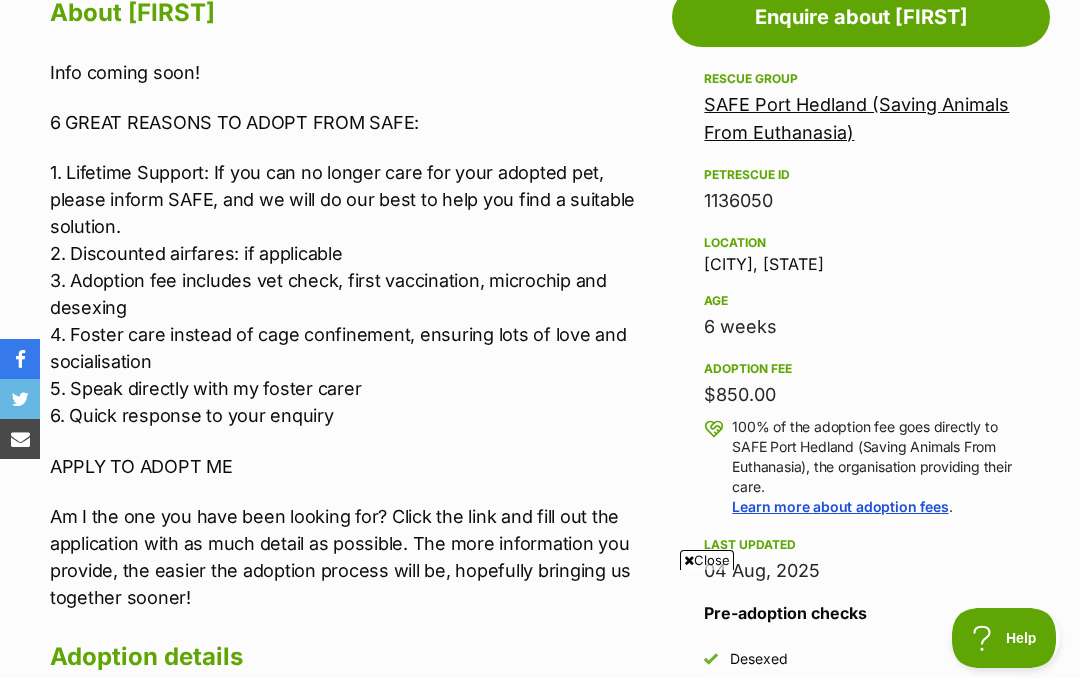 click on "SAFE Port Hedland (Saving Animals From Euthanasia)" at bounding box center [856, 118] 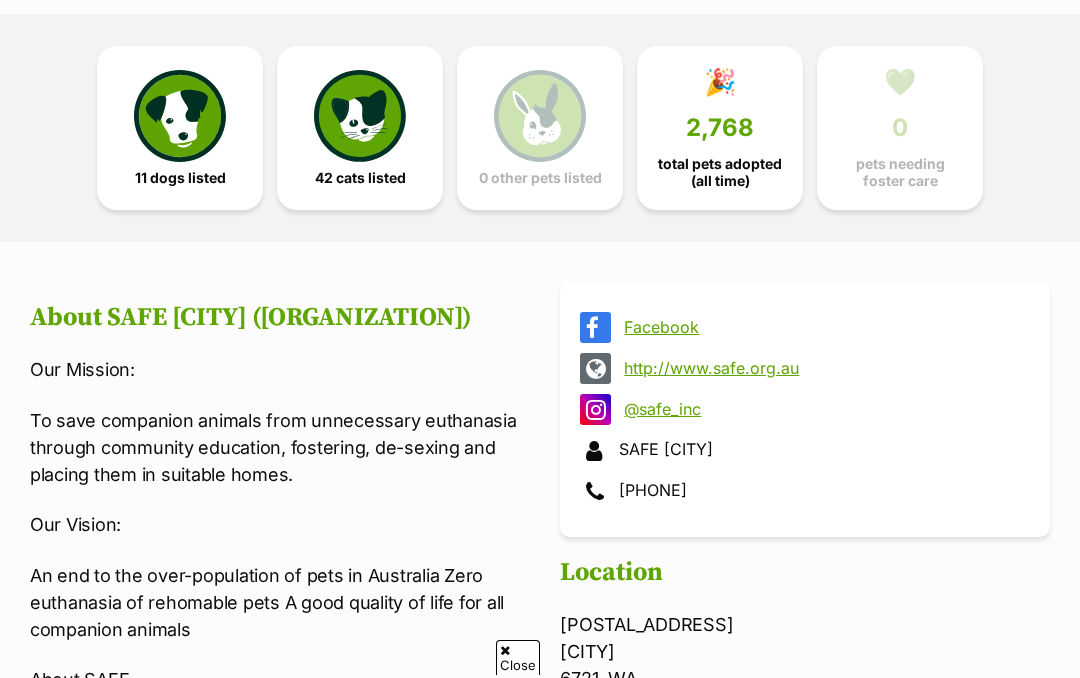 scroll, scrollTop: 1100, scrollLeft: 0, axis: vertical 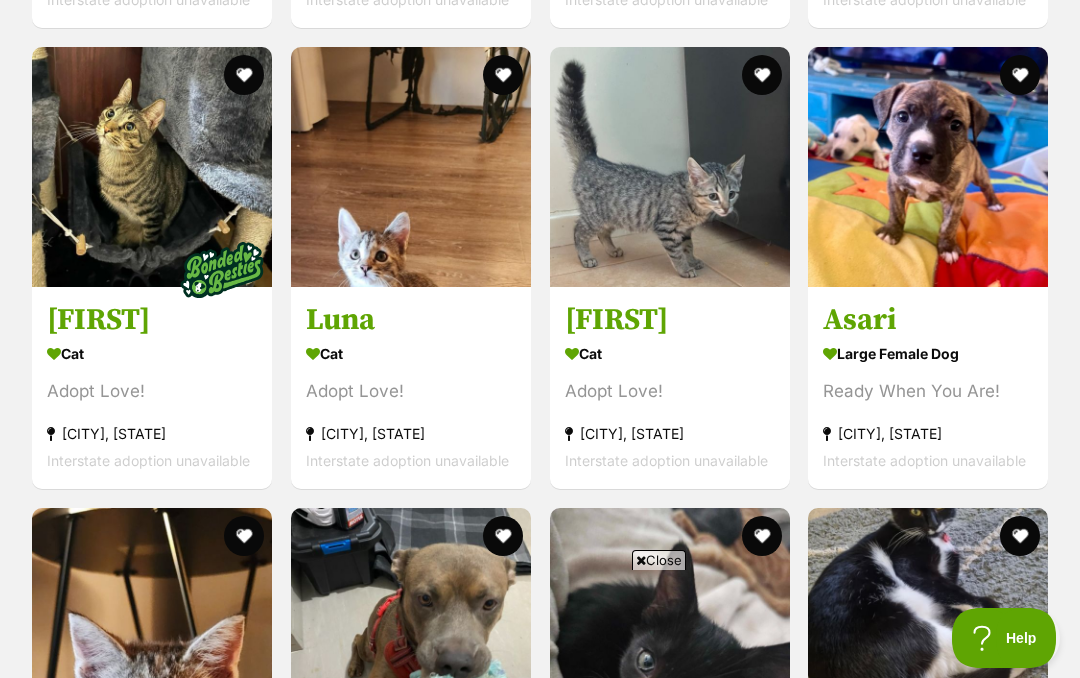 click at bounding box center (670, 167) 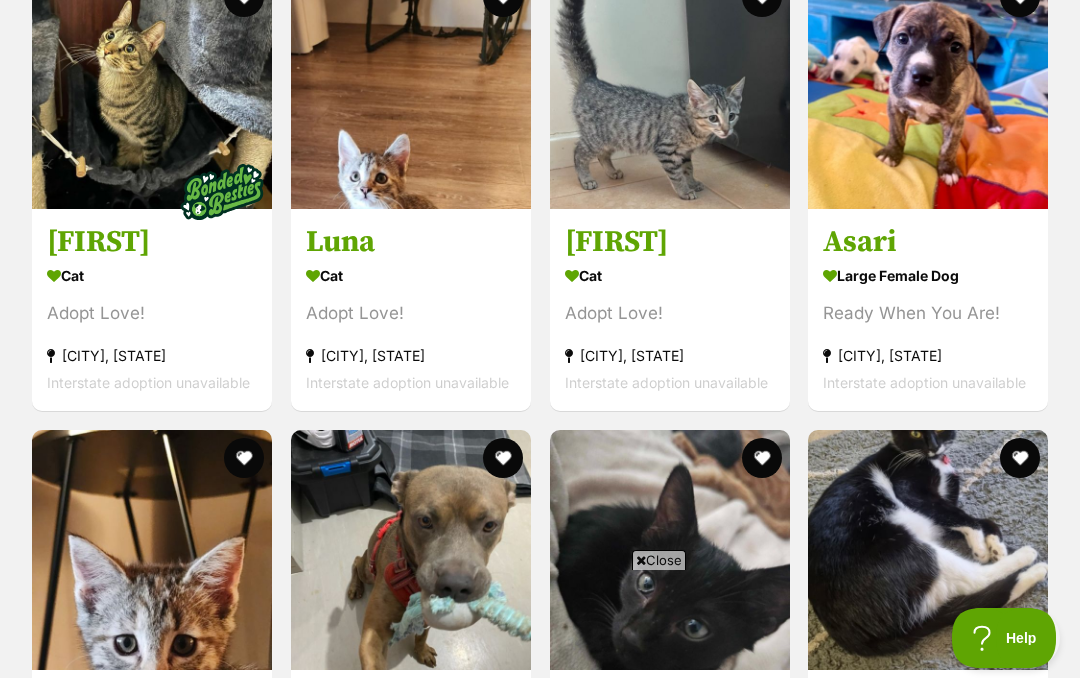 click at bounding box center (928, 89) 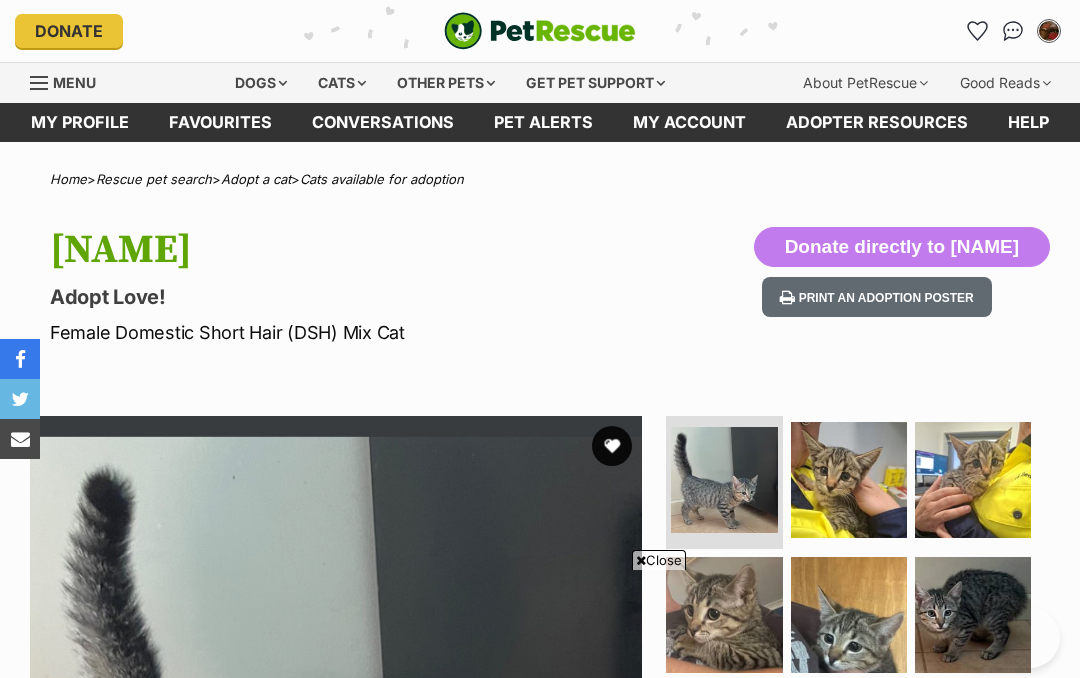 scroll, scrollTop: 124, scrollLeft: 0, axis: vertical 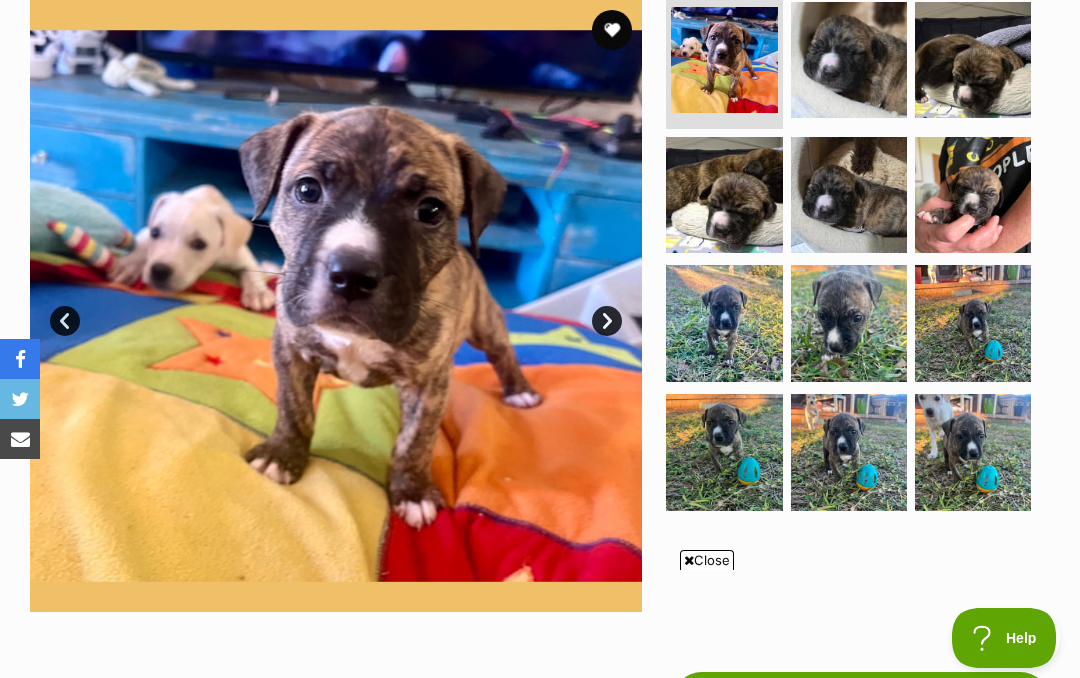 click at bounding box center (849, 452) 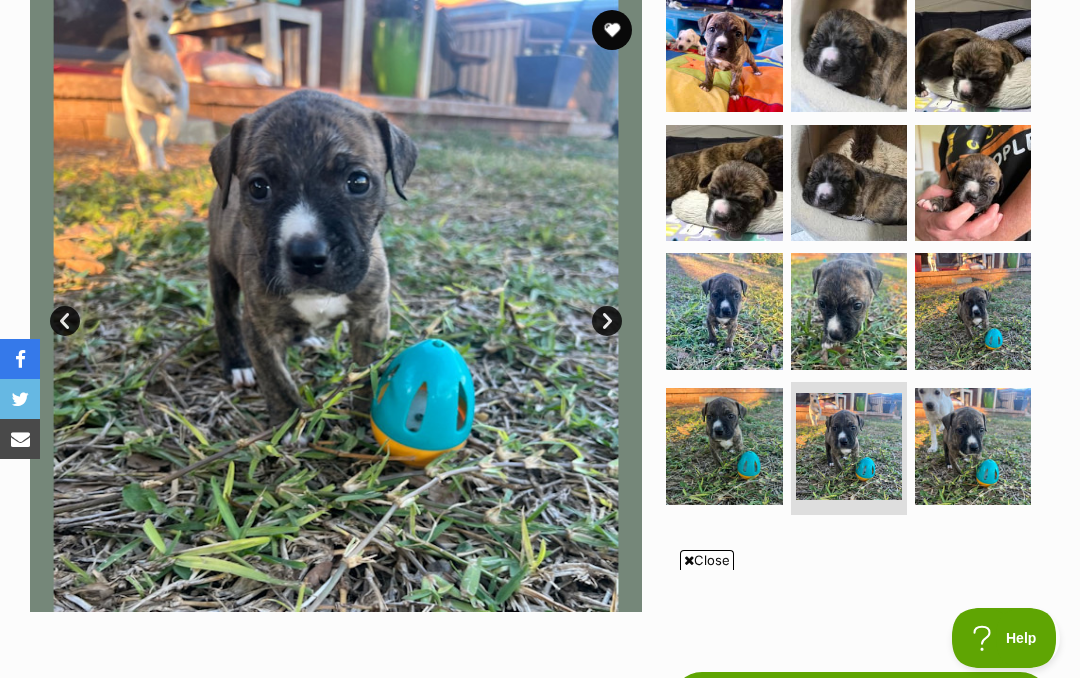 scroll, scrollTop: 0, scrollLeft: 0, axis: both 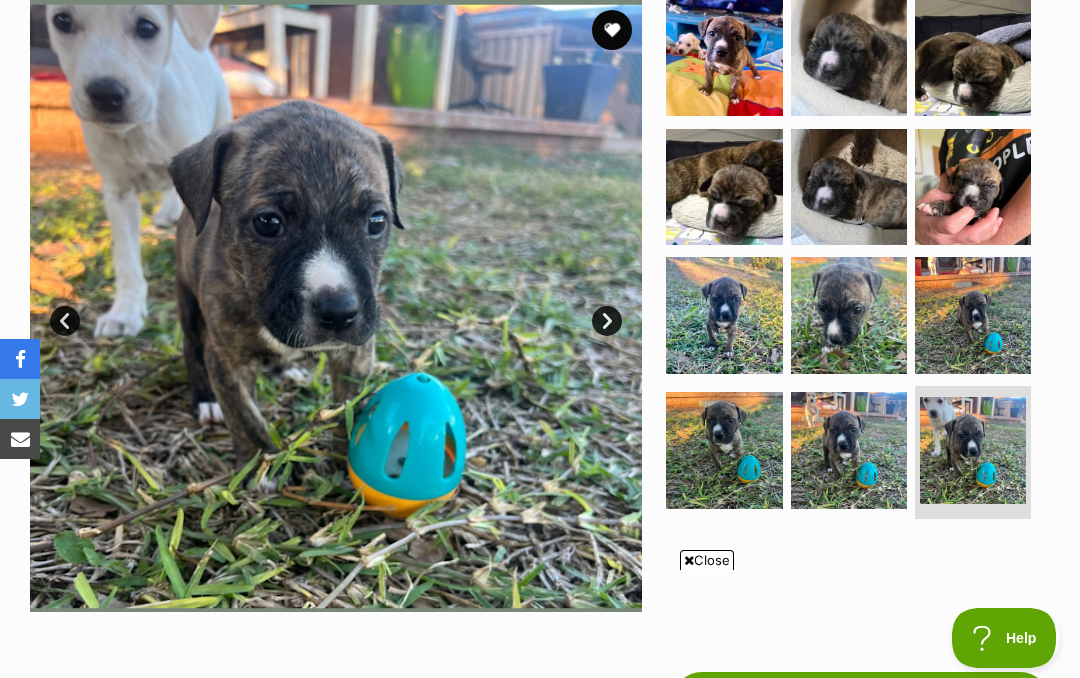 click on "Next" at bounding box center [607, 321] 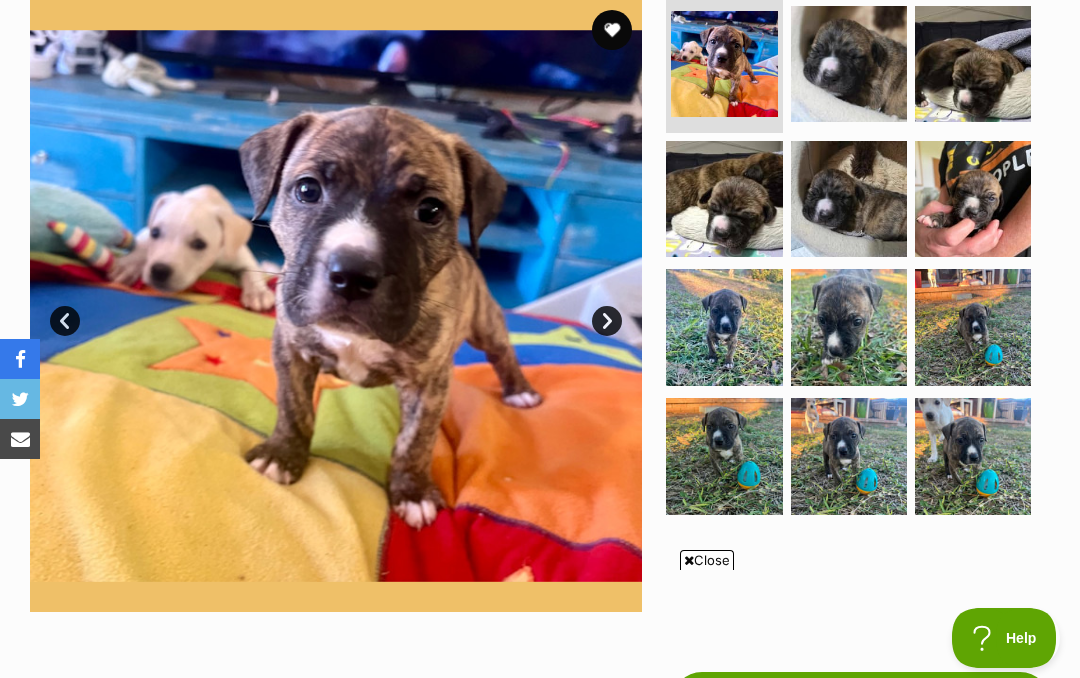 click at bounding box center (849, 64) 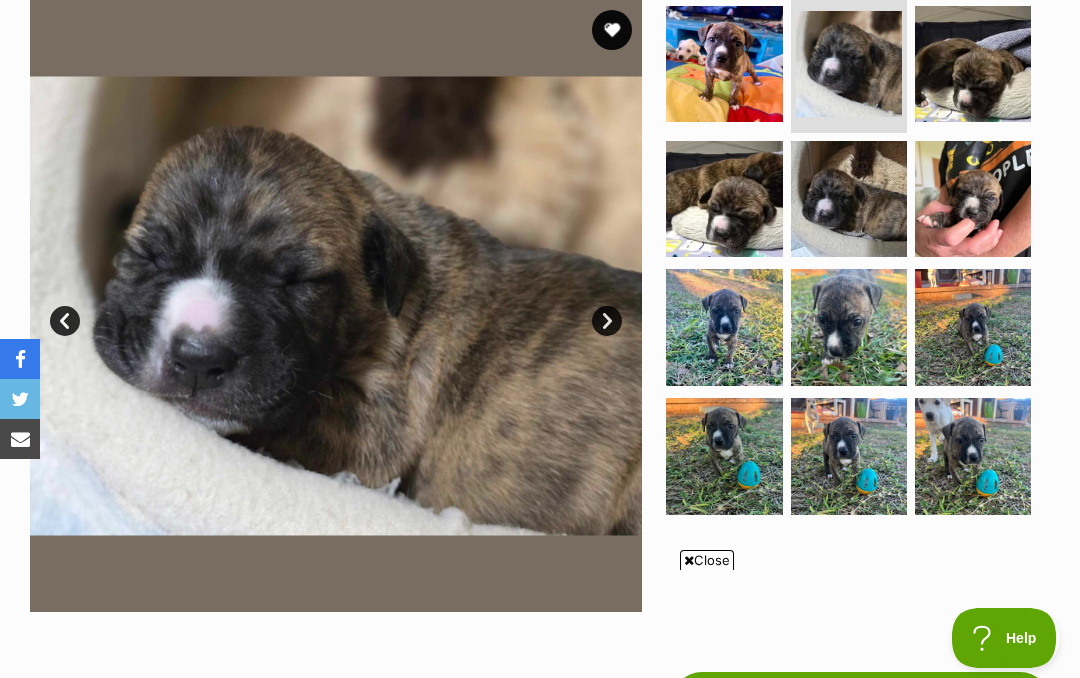 click on "Close" at bounding box center [707, 560] 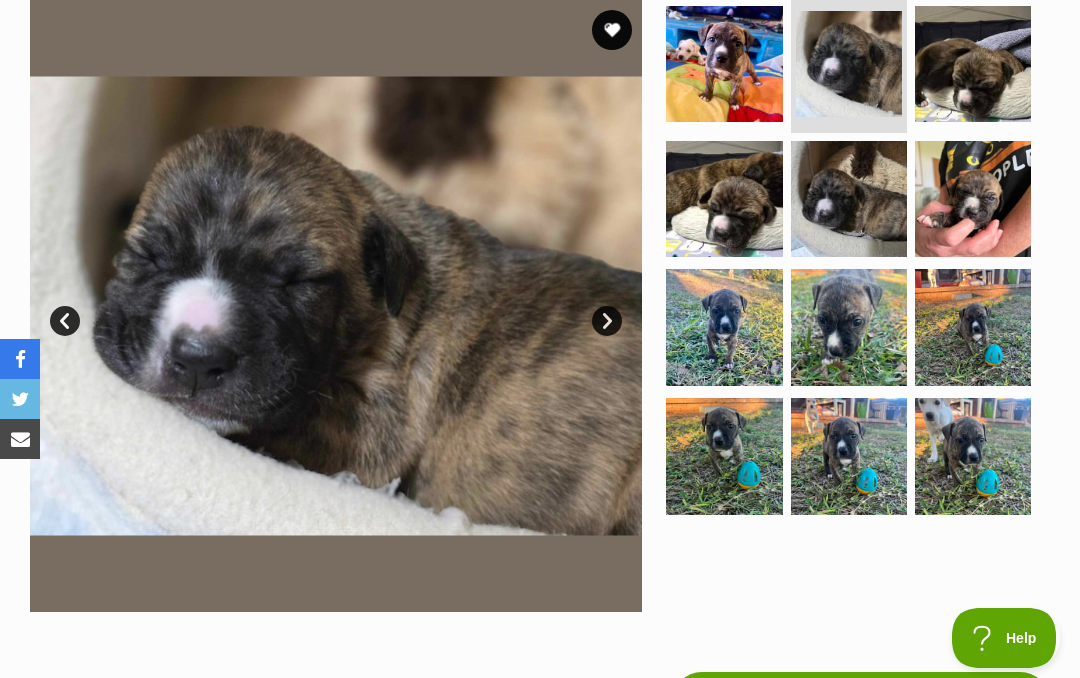 click on "Home
>
Rescue pet search
>
Adopt a dog
>
Dogs available for adoption
Asari
Ready When You Are!
Large Female Bullmastiff x Mixed breed Mix Dog
Donate directly to Asari
Print an adoption poster
Available
2
of 12 images
2
of 12 images
2
of 12 images
2
of 12 images
2
of 12 images
2
of 12 images
2
of 12 images
2
of 12 images
2
of 12 images
2
of 12 images
2
of 12 images
2
of 12 images
Next Prev 1 2 3 4 5 6 7 8 9 10 11 12
Donate to Asari
Donate to Asari at SAFE Port Hedland (Saving Animals From Euthanasia) via Shout
Advertisement
Adoption information
I've been adopted!
This pet is no longer available
On Hold" at bounding box center (540, 1170) 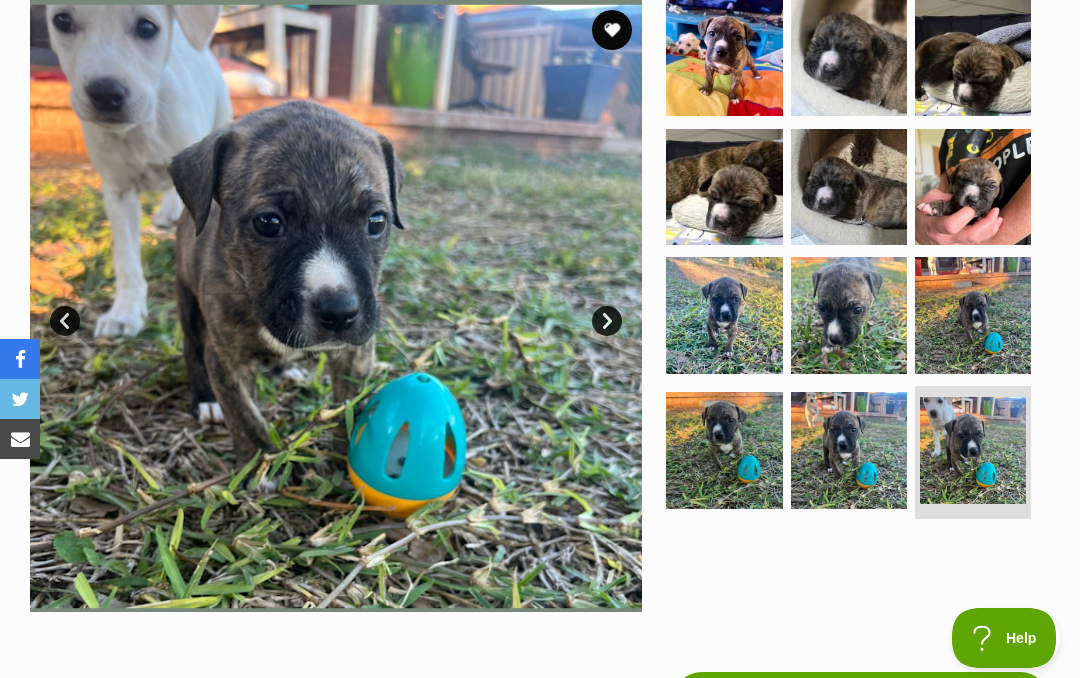 click on "Next" at bounding box center [607, 321] 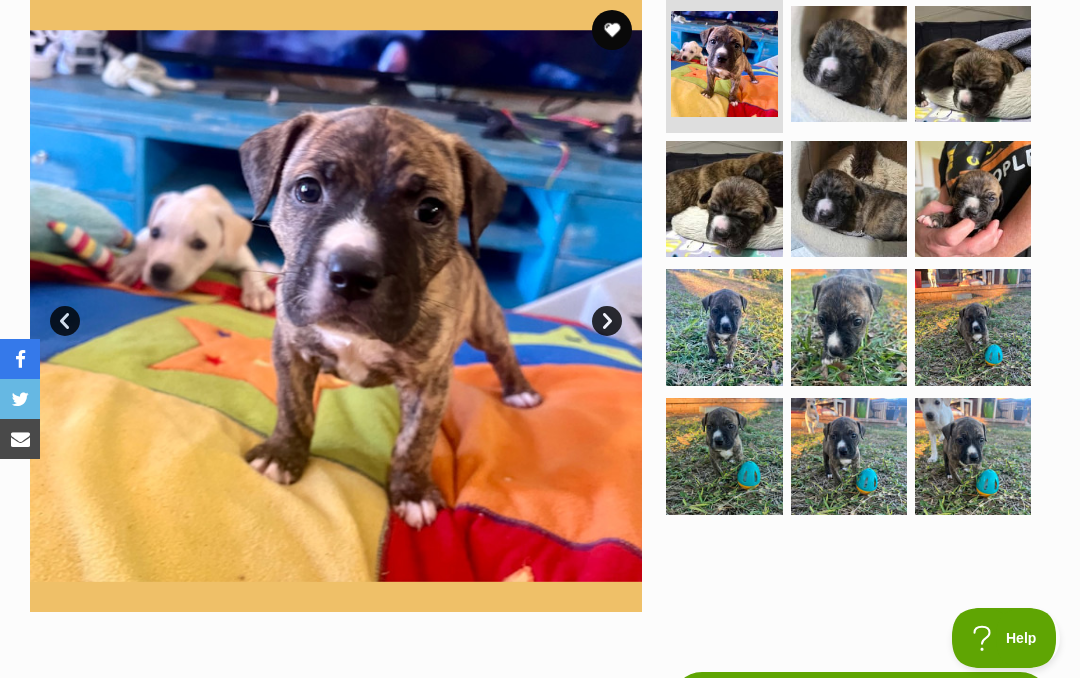 click on "Next" at bounding box center (607, 321) 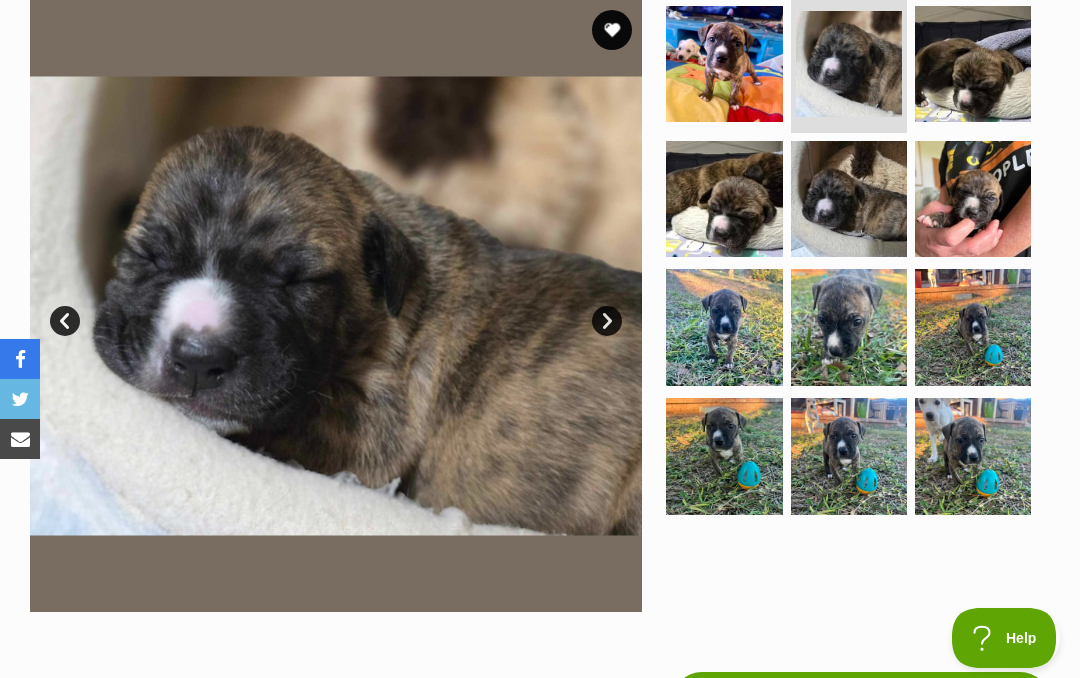click on "Next" at bounding box center (607, 321) 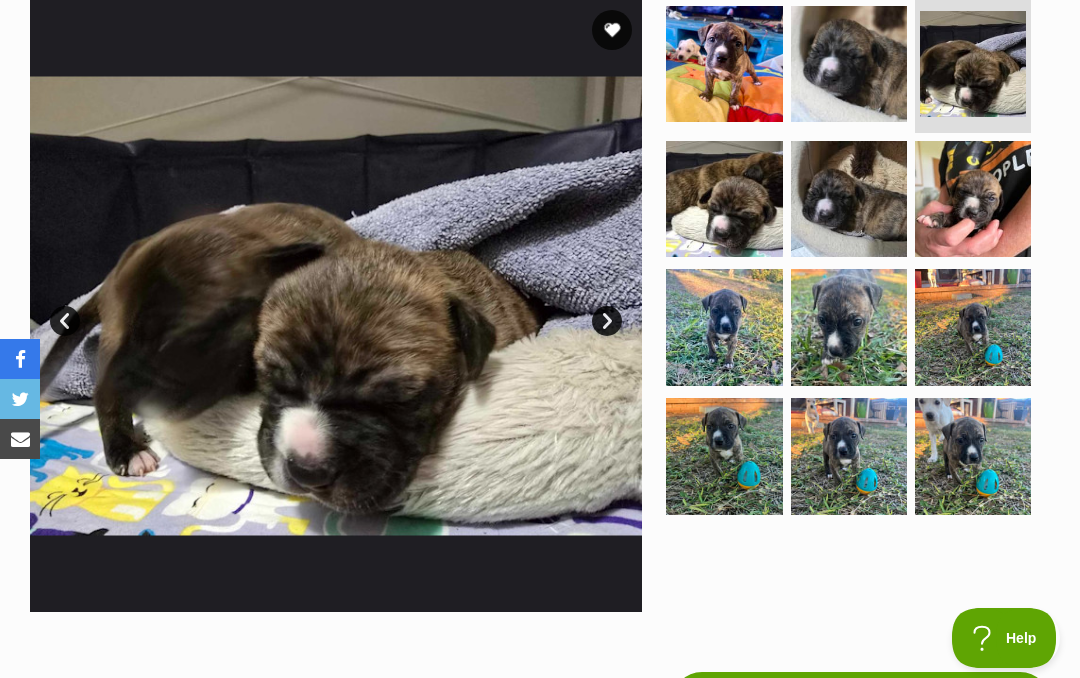 click on "Next" at bounding box center (607, 321) 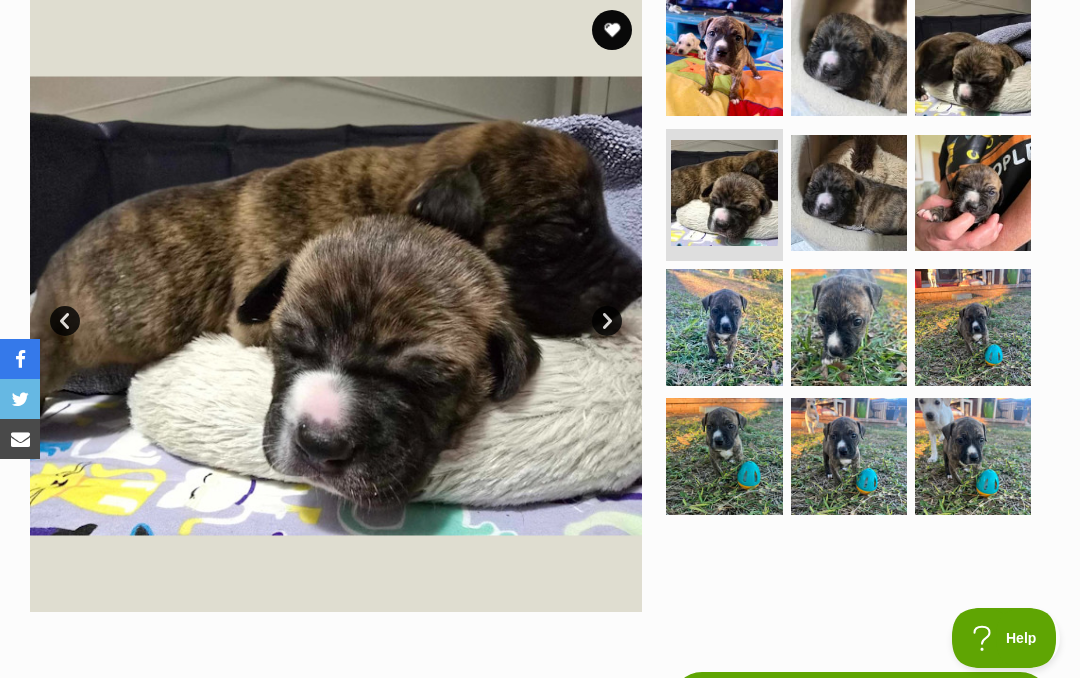click on "Next" at bounding box center [607, 321] 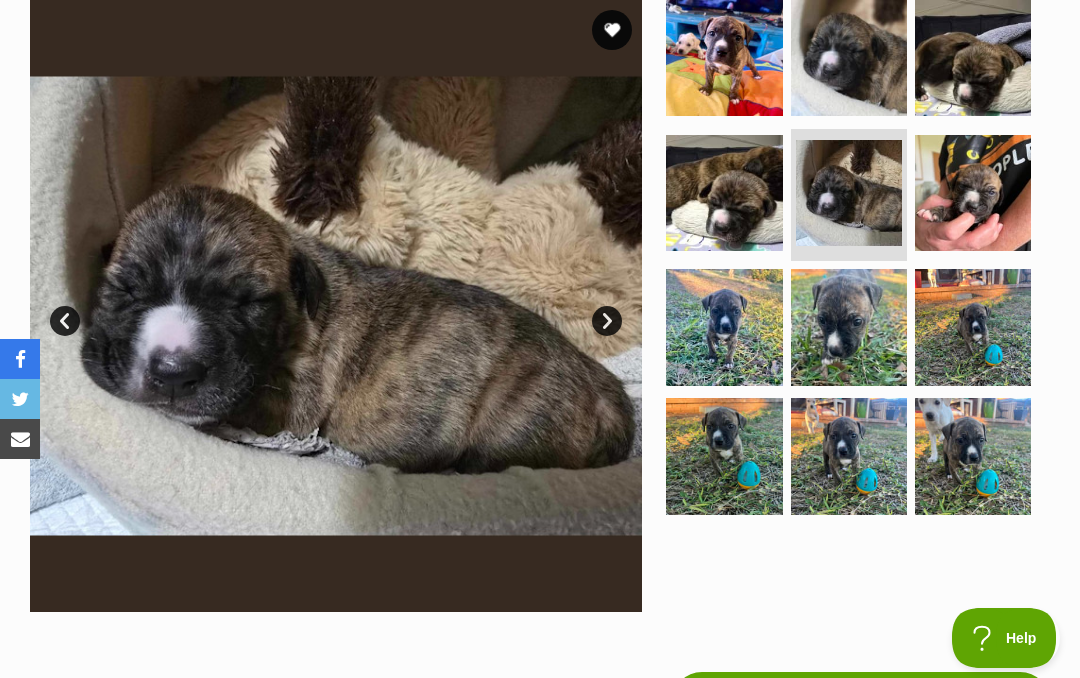 click on "Prev" at bounding box center (65, 321) 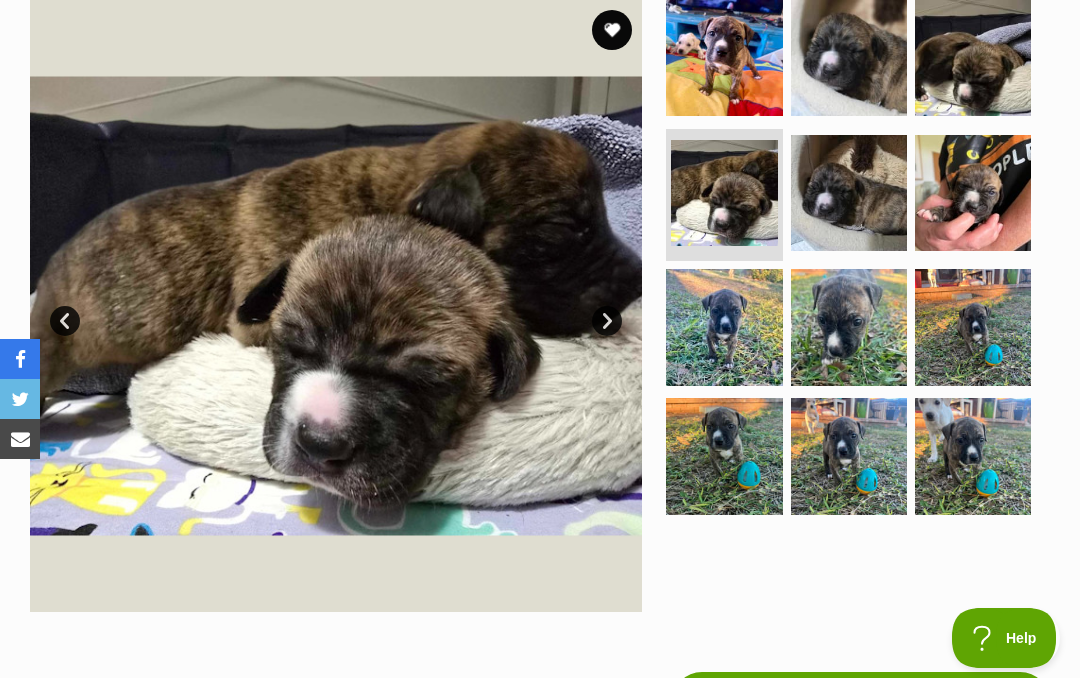 click on "Next" at bounding box center (607, 321) 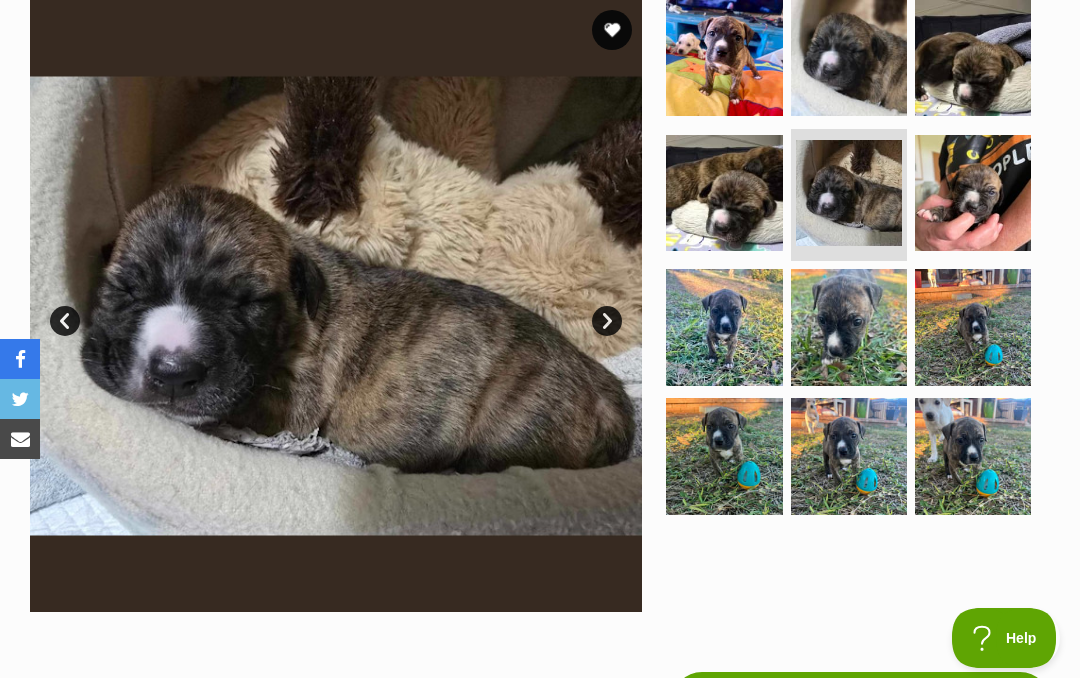 click on "Next" at bounding box center (607, 321) 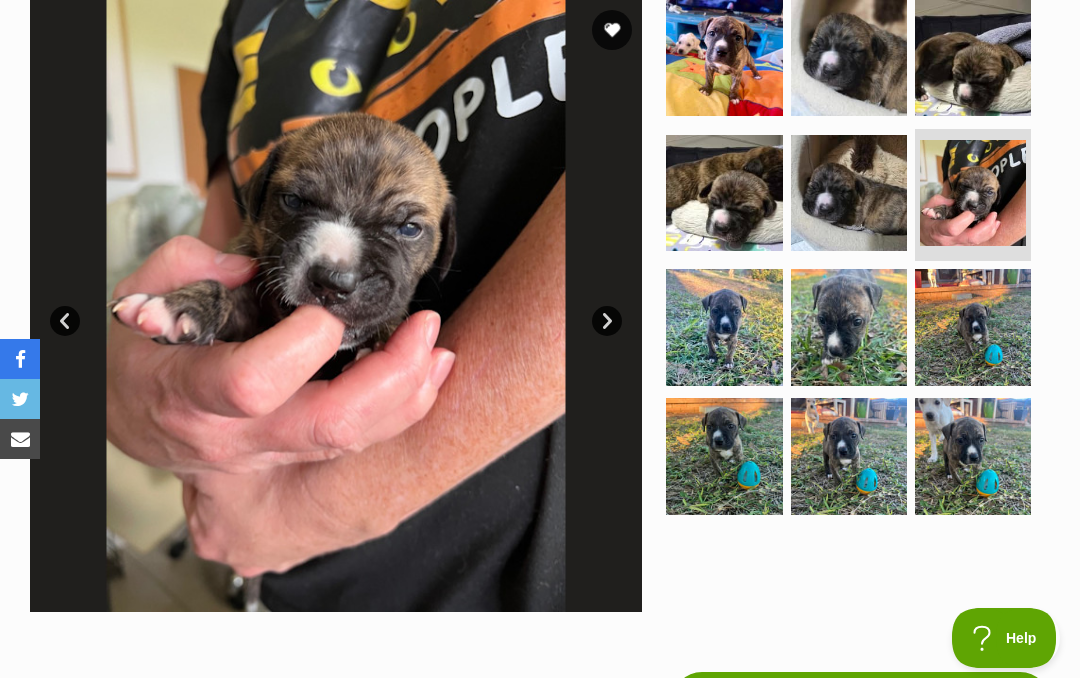 click on "Next" at bounding box center [607, 321] 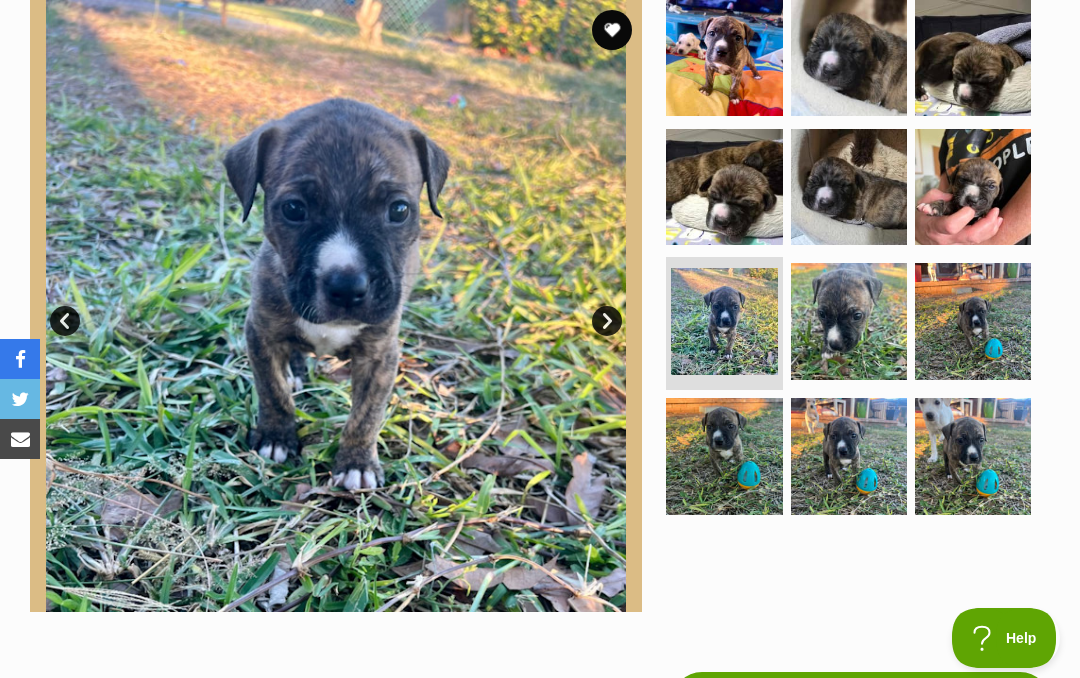 click on "Next" at bounding box center (607, 321) 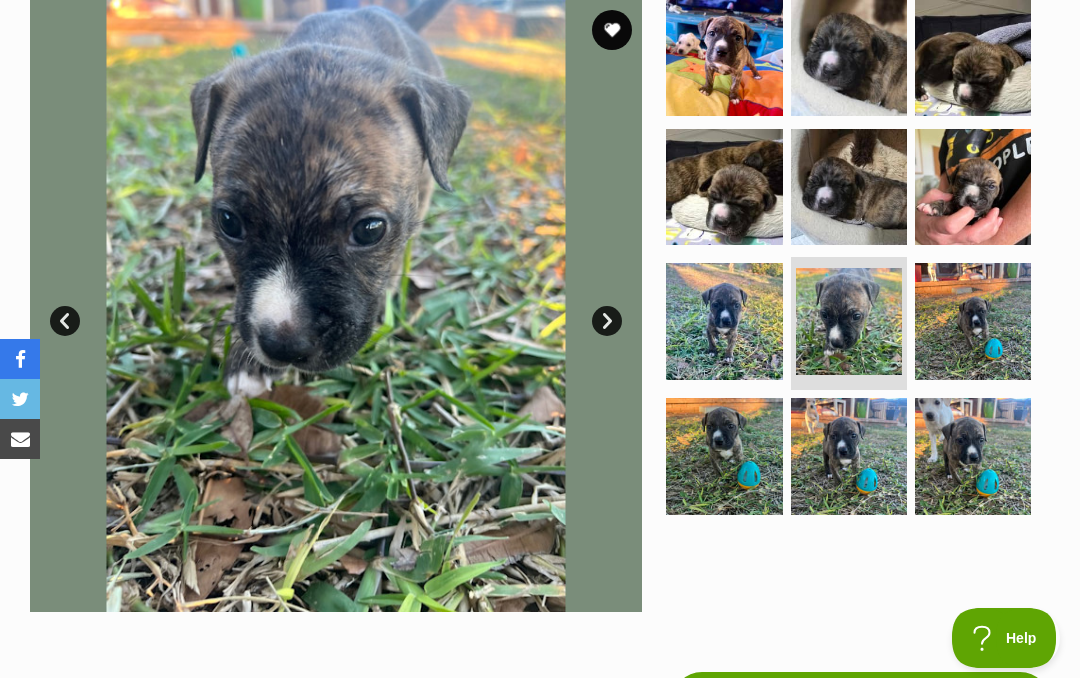 click on "Next" at bounding box center (607, 321) 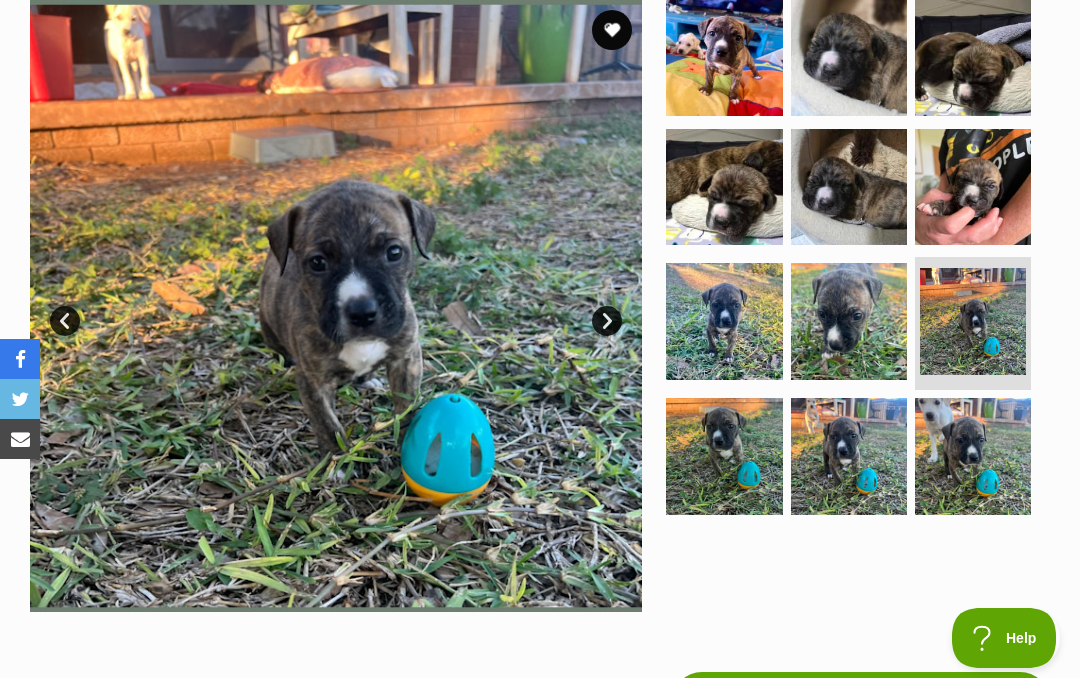 click on "Next" at bounding box center [607, 321] 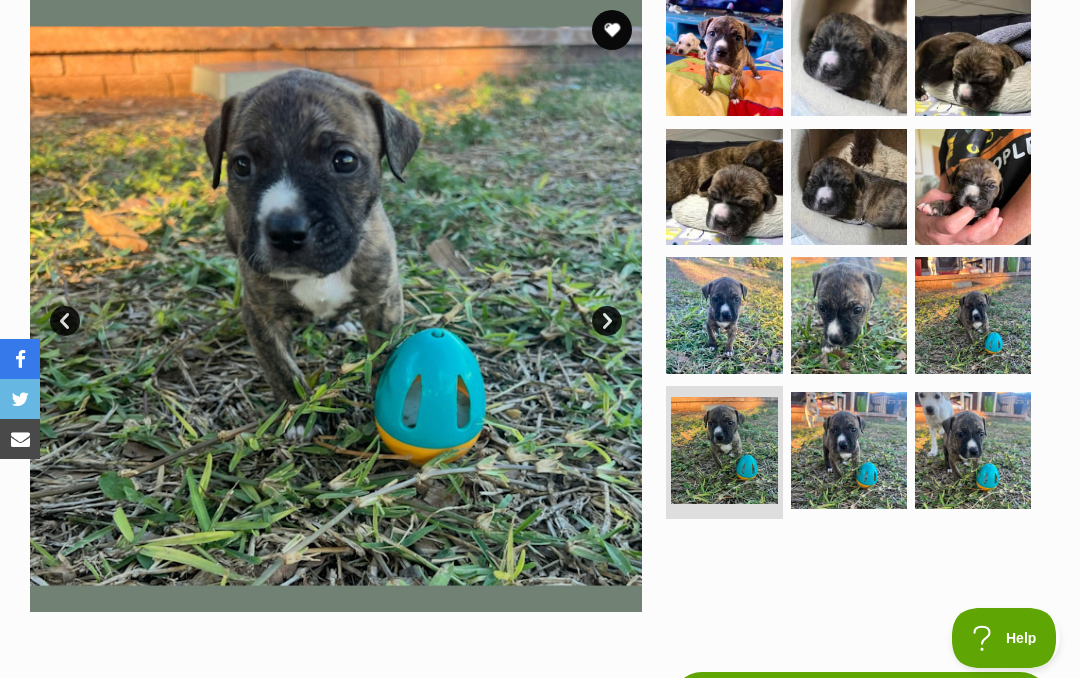 click on "Next" at bounding box center [607, 321] 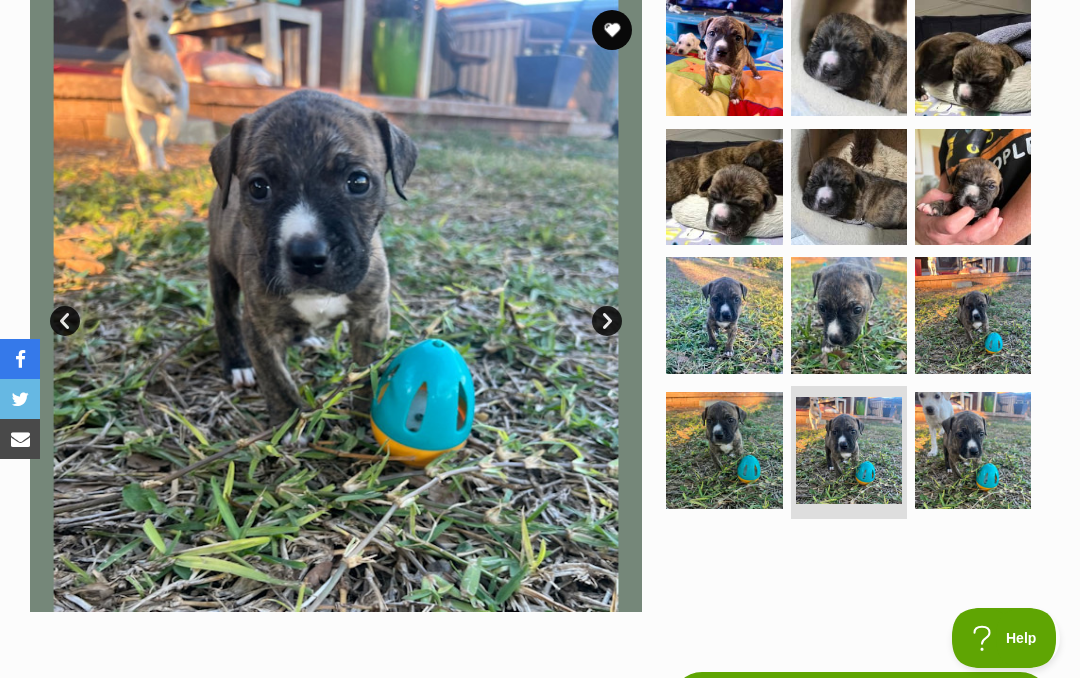 click on "Next" at bounding box center (607, 321) 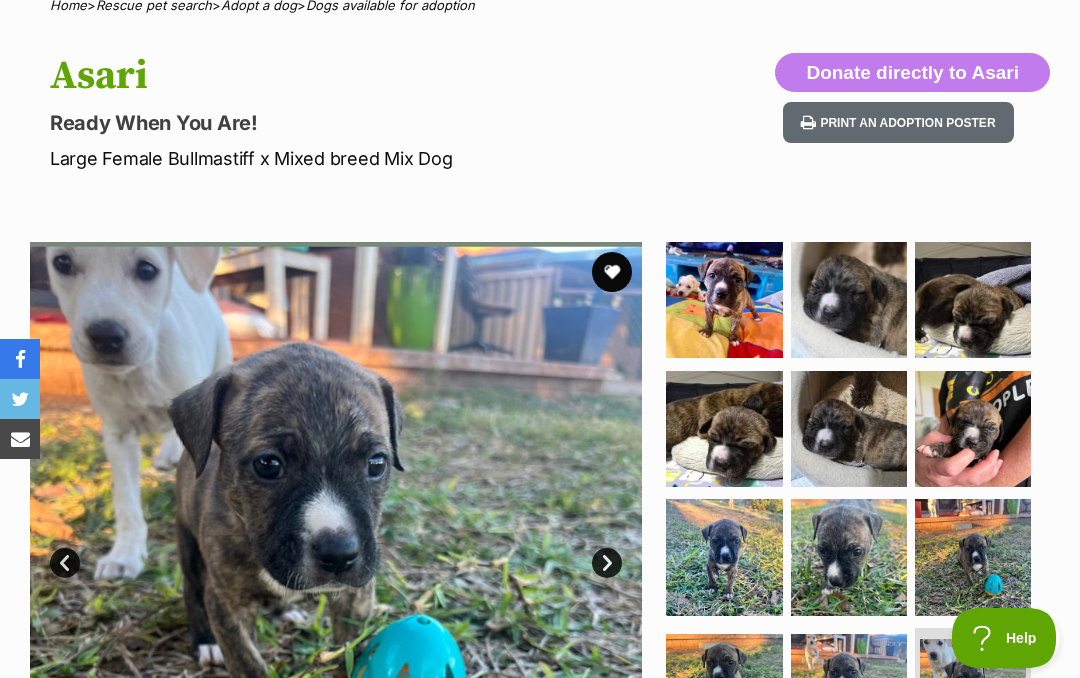 scroll, scrollTop: 0, scrollLeft: 0, axis: both 